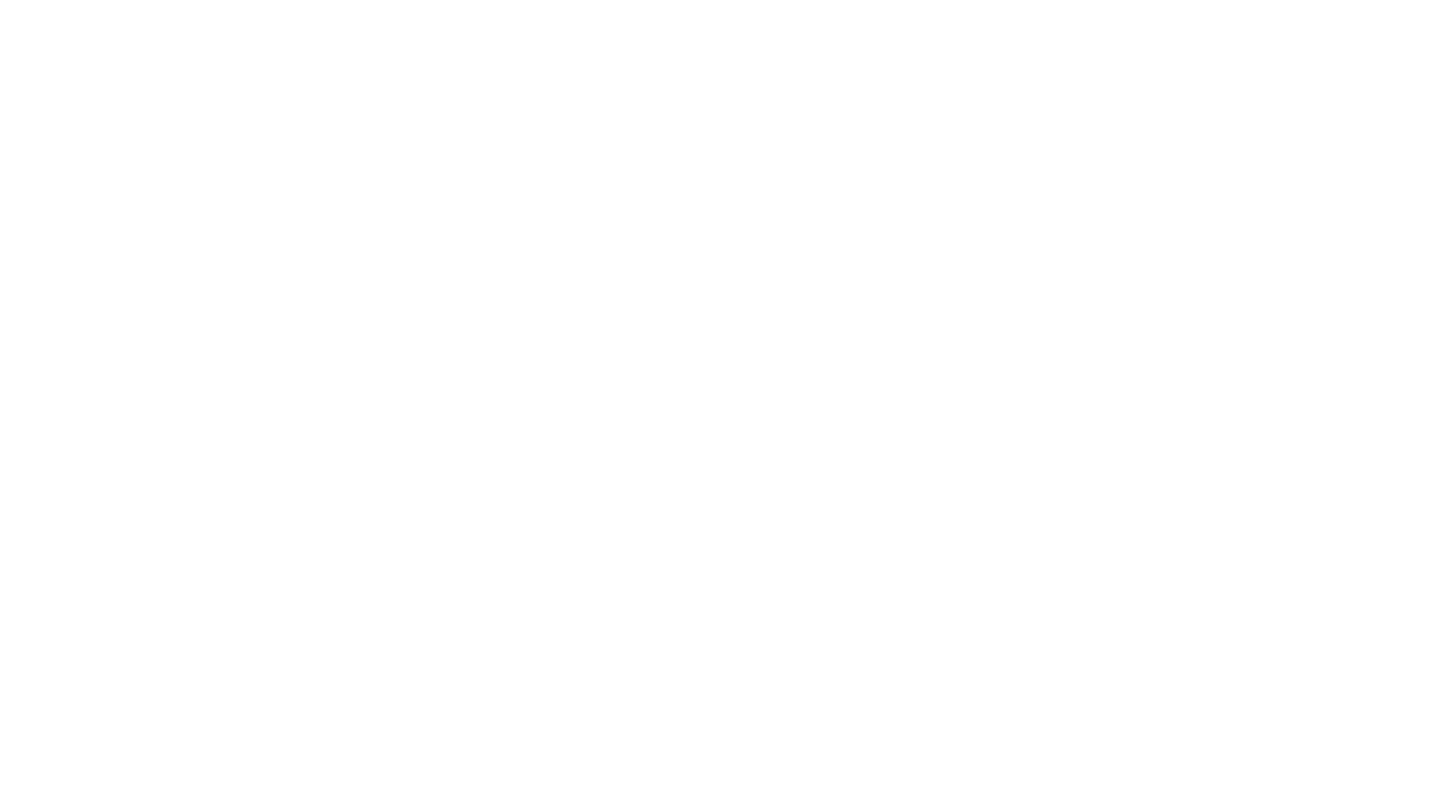 scroll, scrollTop: 0, scrollLeft: 0, axis: both 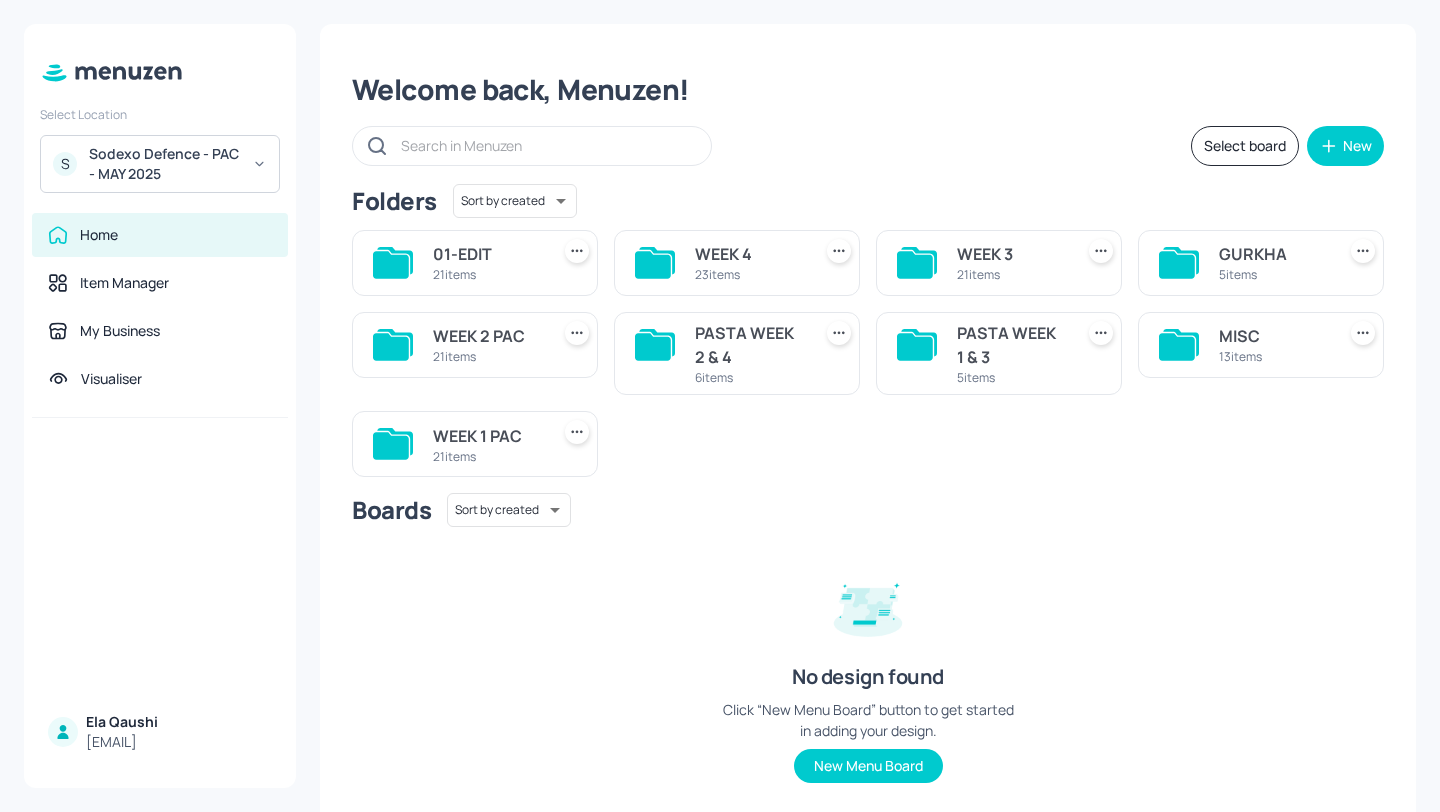 click on "WEEK 4" at bounding box center [749, 254] 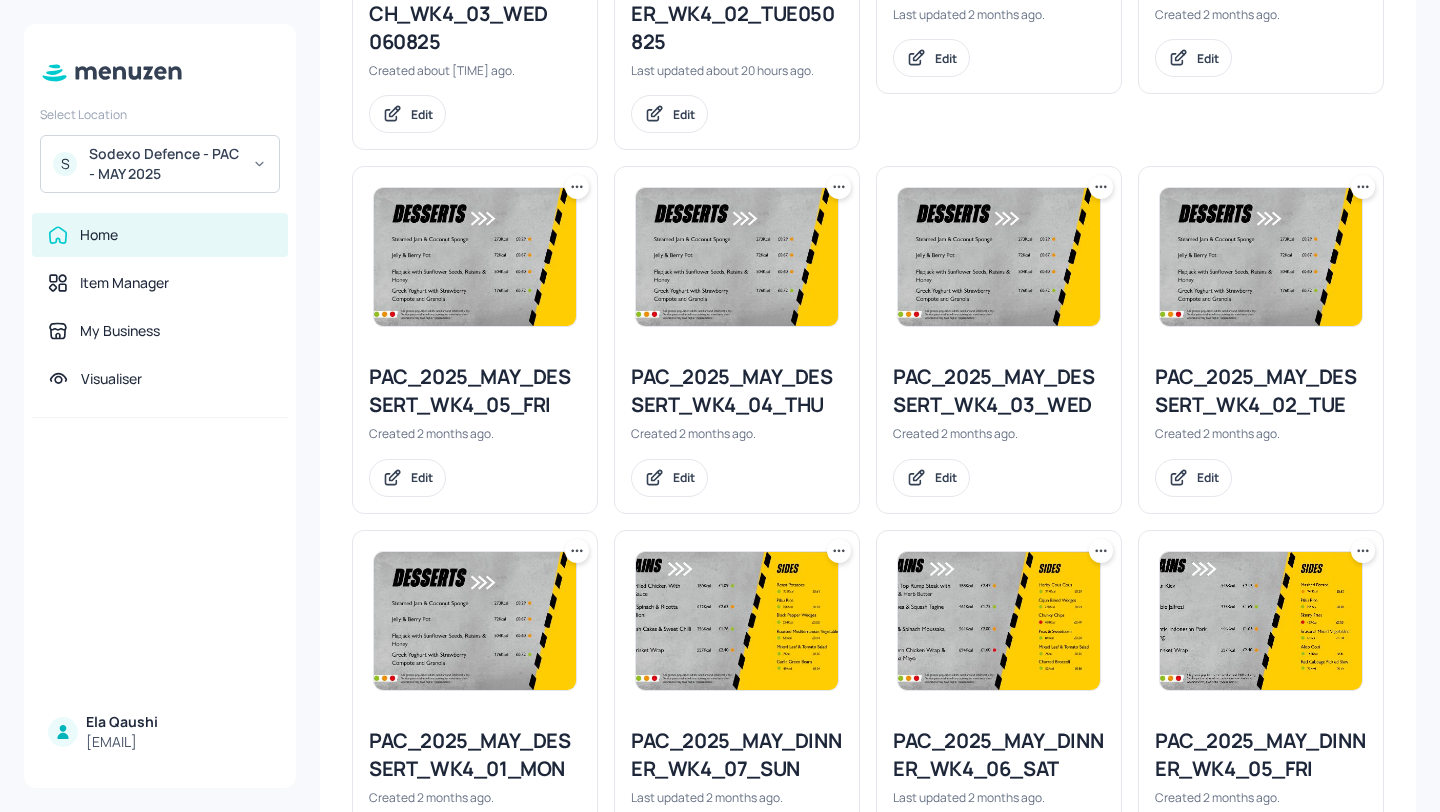 scroll, scrollTop: 820, scrollLeft: 0, axis: vertical 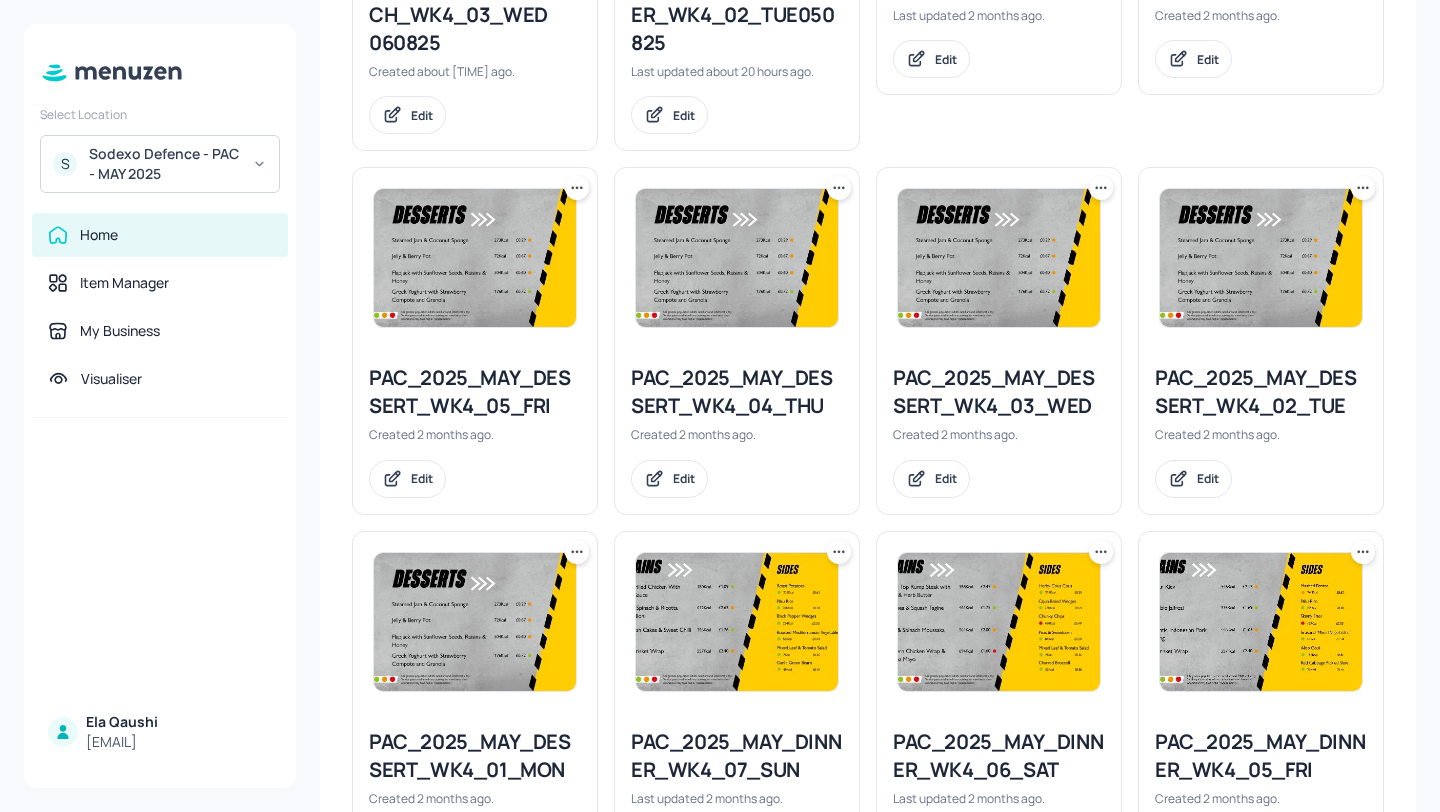 click on "PAC_2025_MAY_DESSERT_WK4_03_WED" at bounding box center (999, 392) 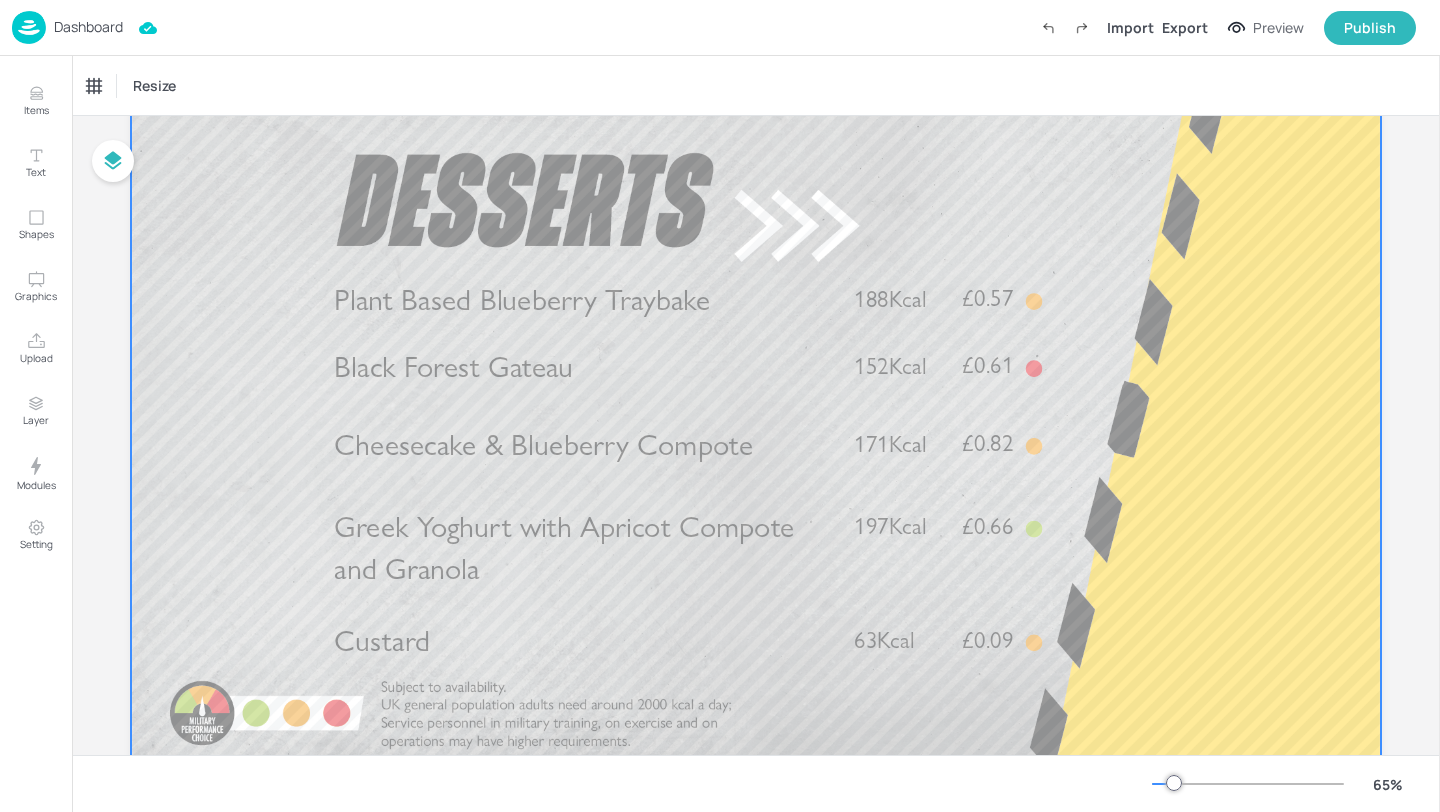 scroll, scrollTop: 116, scrollLeft: 0, axis: vertical 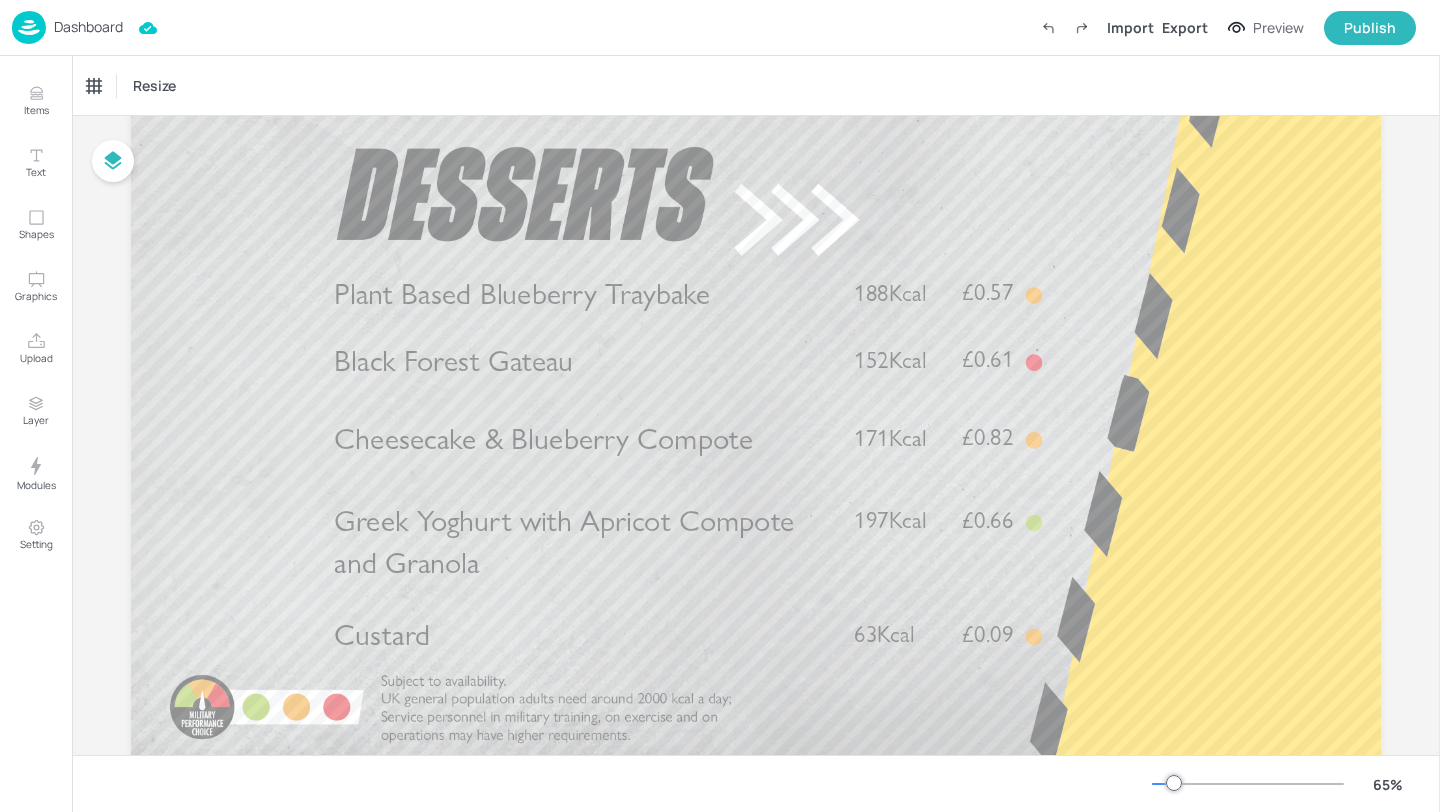 click on "Dashboard" at bounding box center (88, 27) 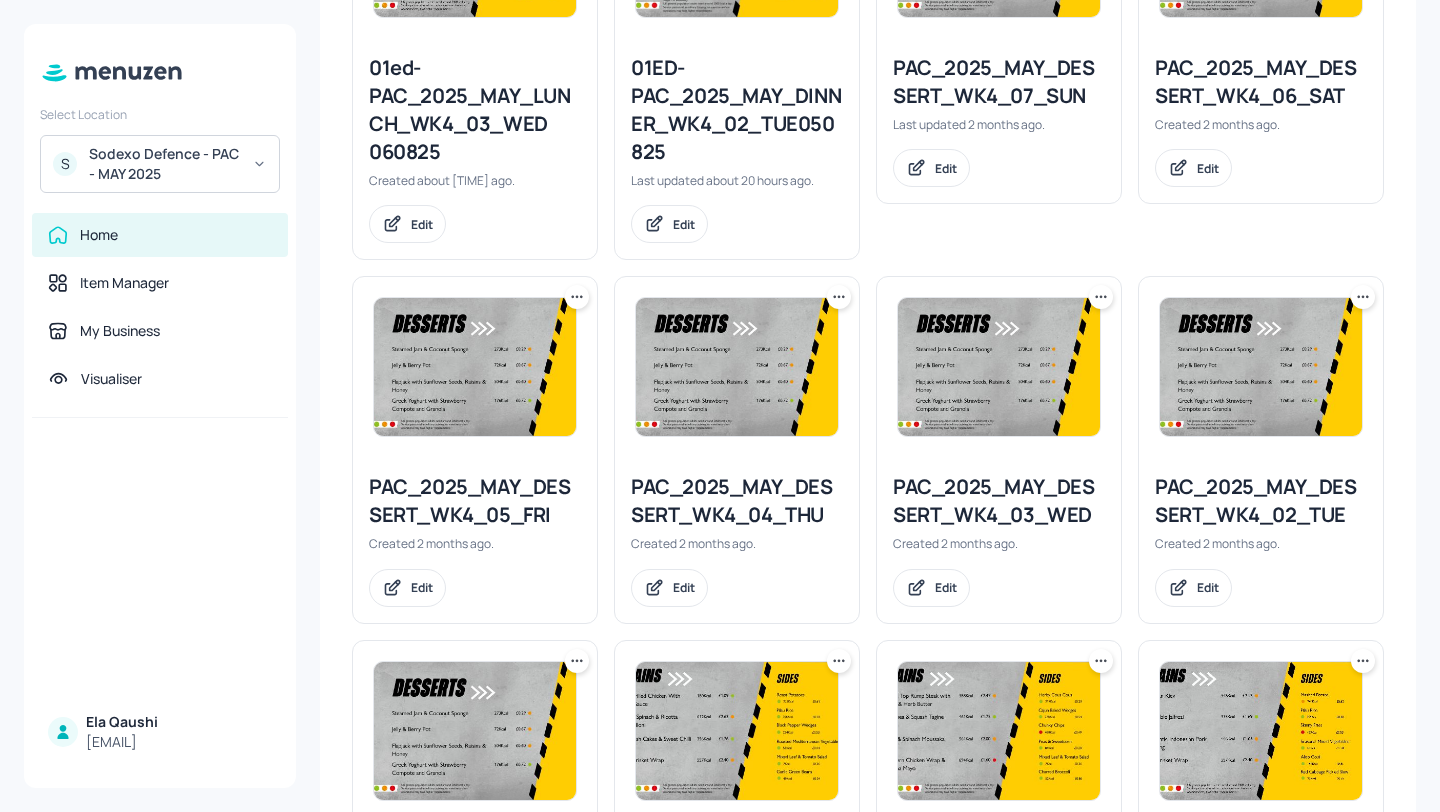 scroll, scrollTop: 804, scrollLeft: 0, axis: vertical 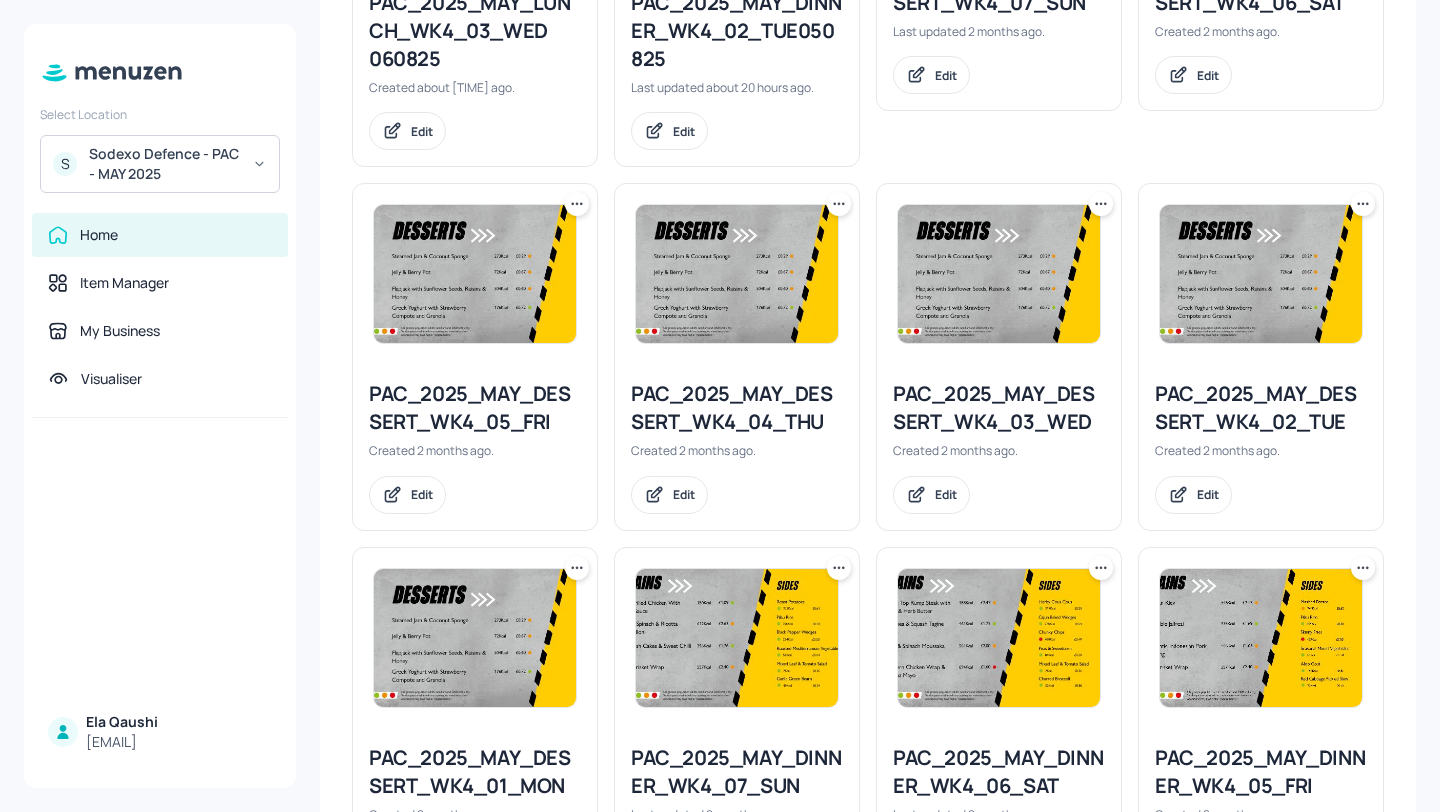 click at bounding box center (1101, 204) 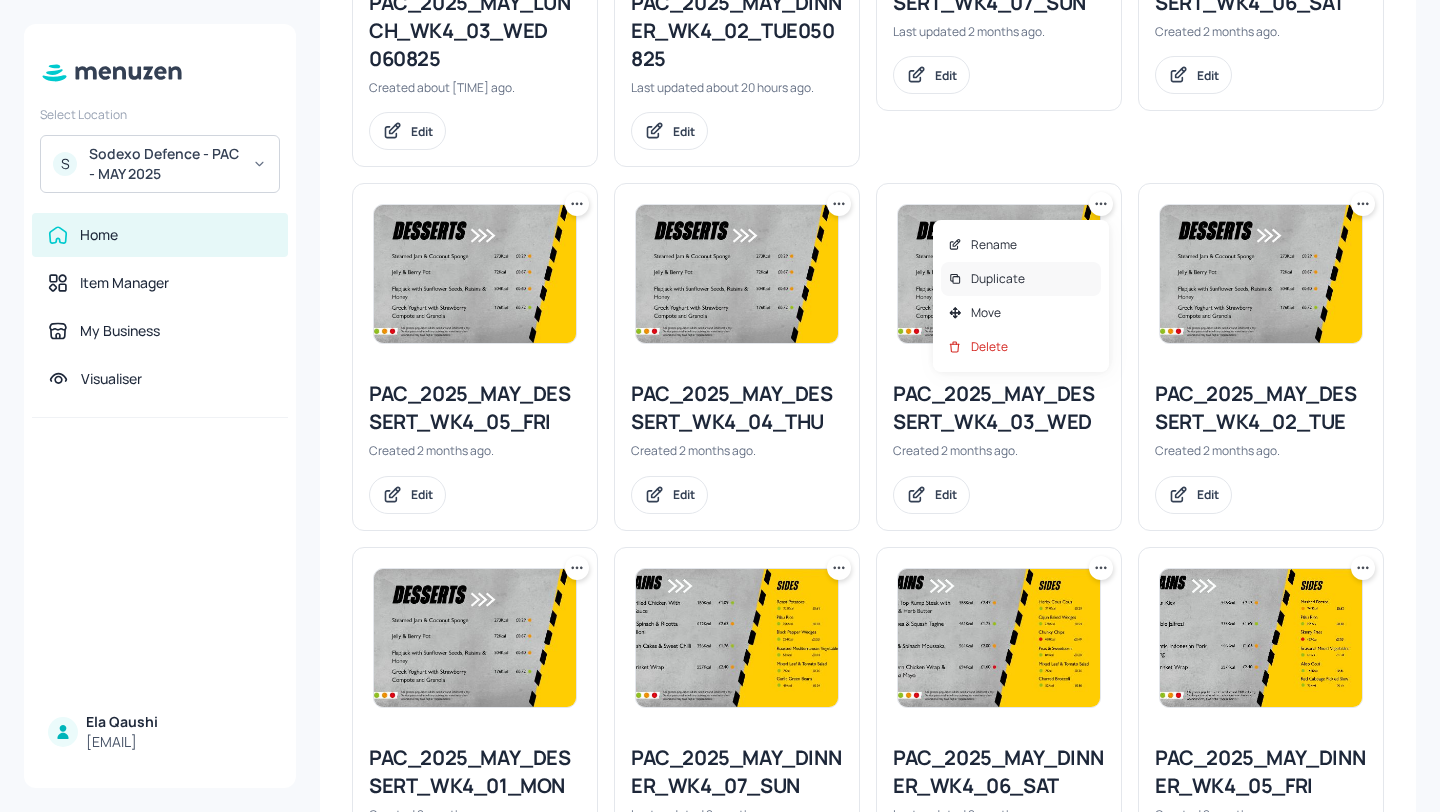 click on "Duplicate" at bounding box center [1021, 279] 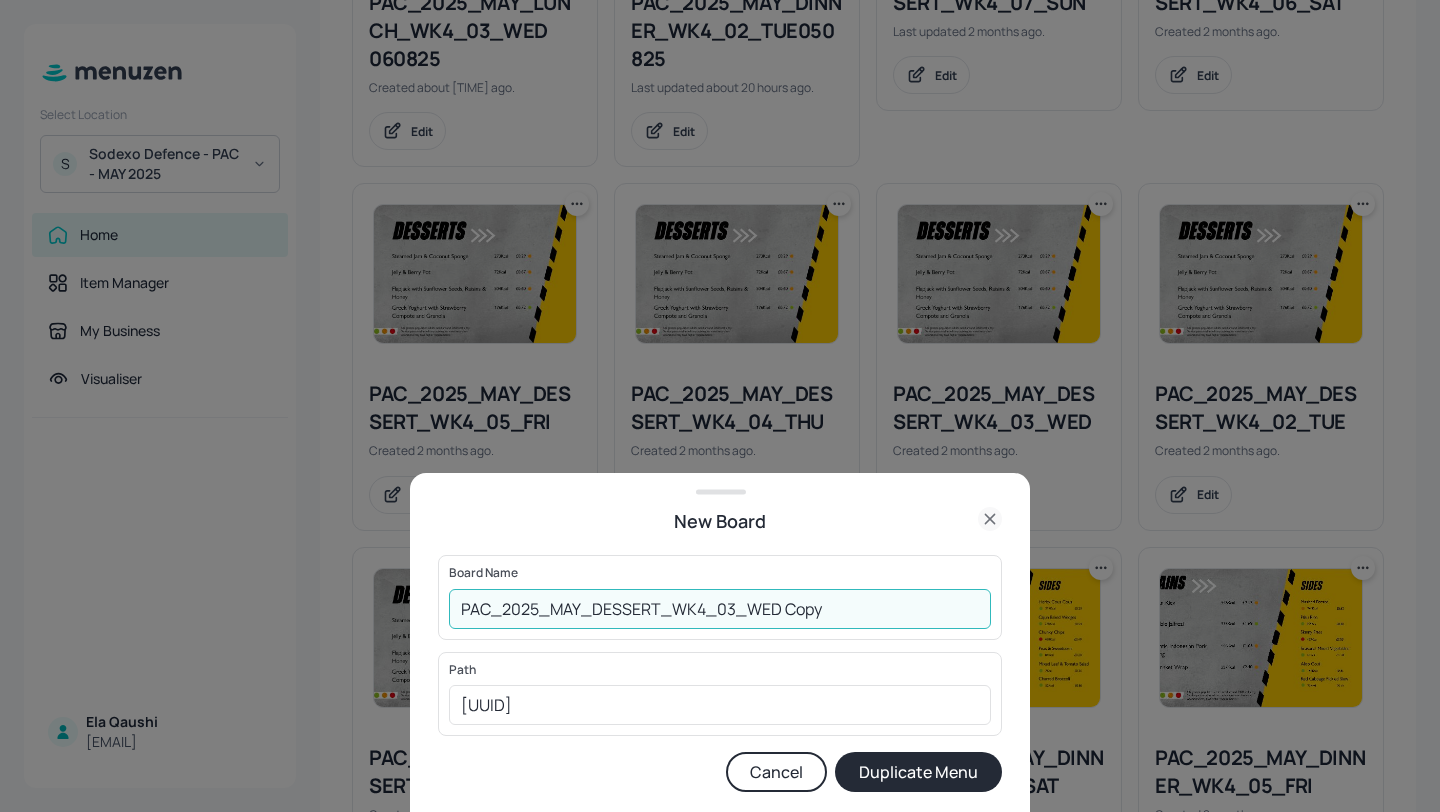 click on "PAC_2025_MAY_DESSERT_WK4_03_WED Copy" at bounding box center [720, 609] 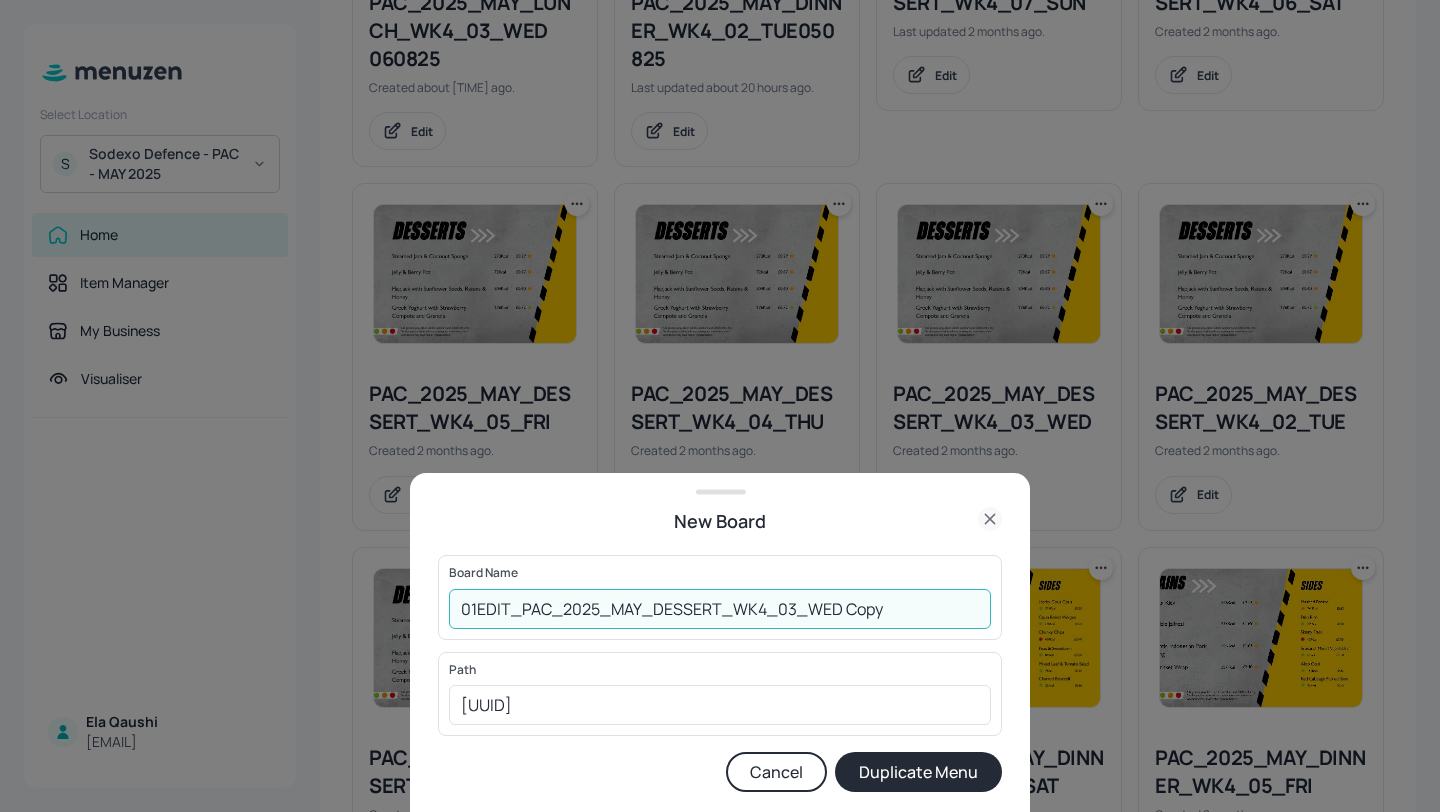 drag, startPoint x: 904, startPoint y: 601, endPoint x: 841, endPoint y: 601, distance: 63 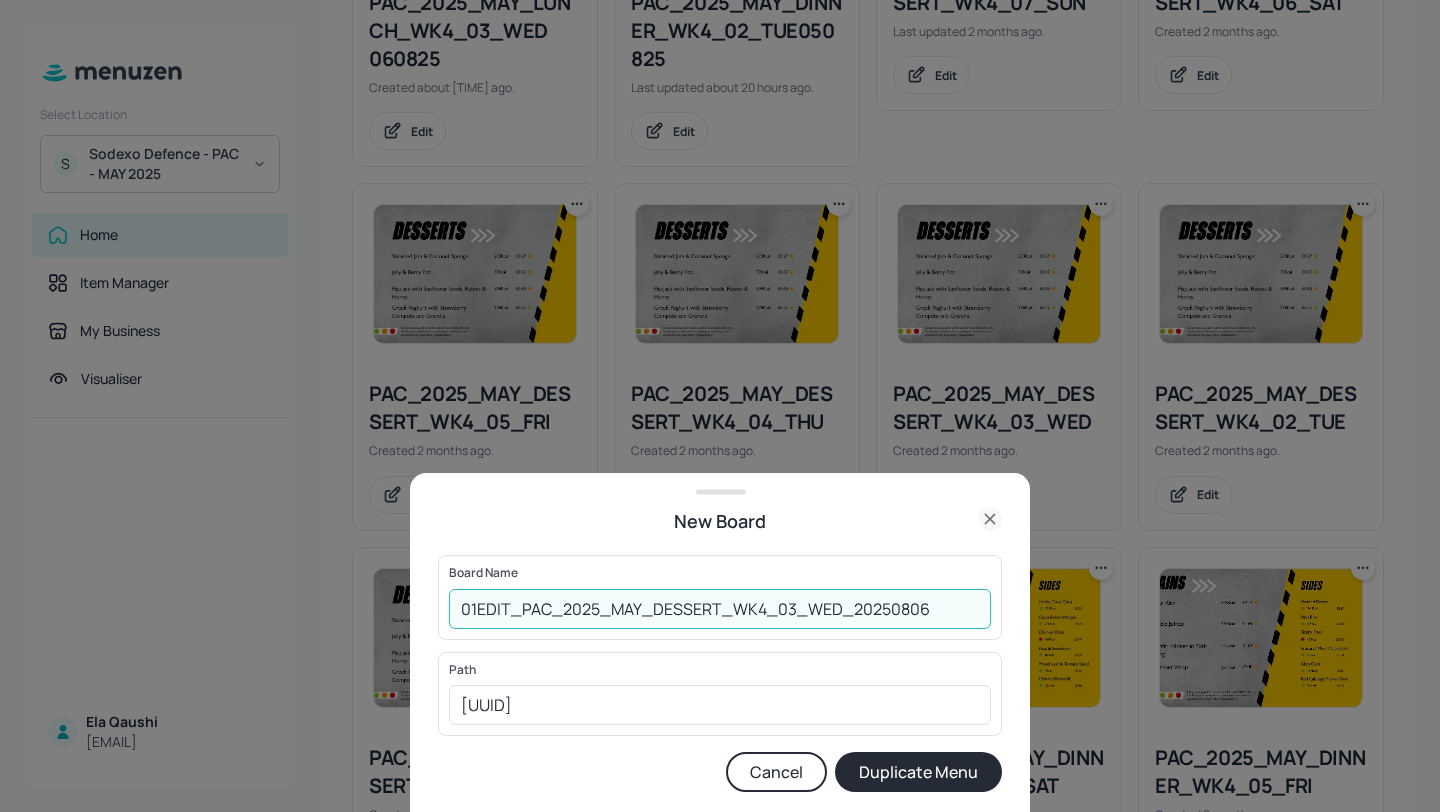 type on "01EDIT_PAC_2025_MAY_DESSERT_WK4_03_WED_20250806" 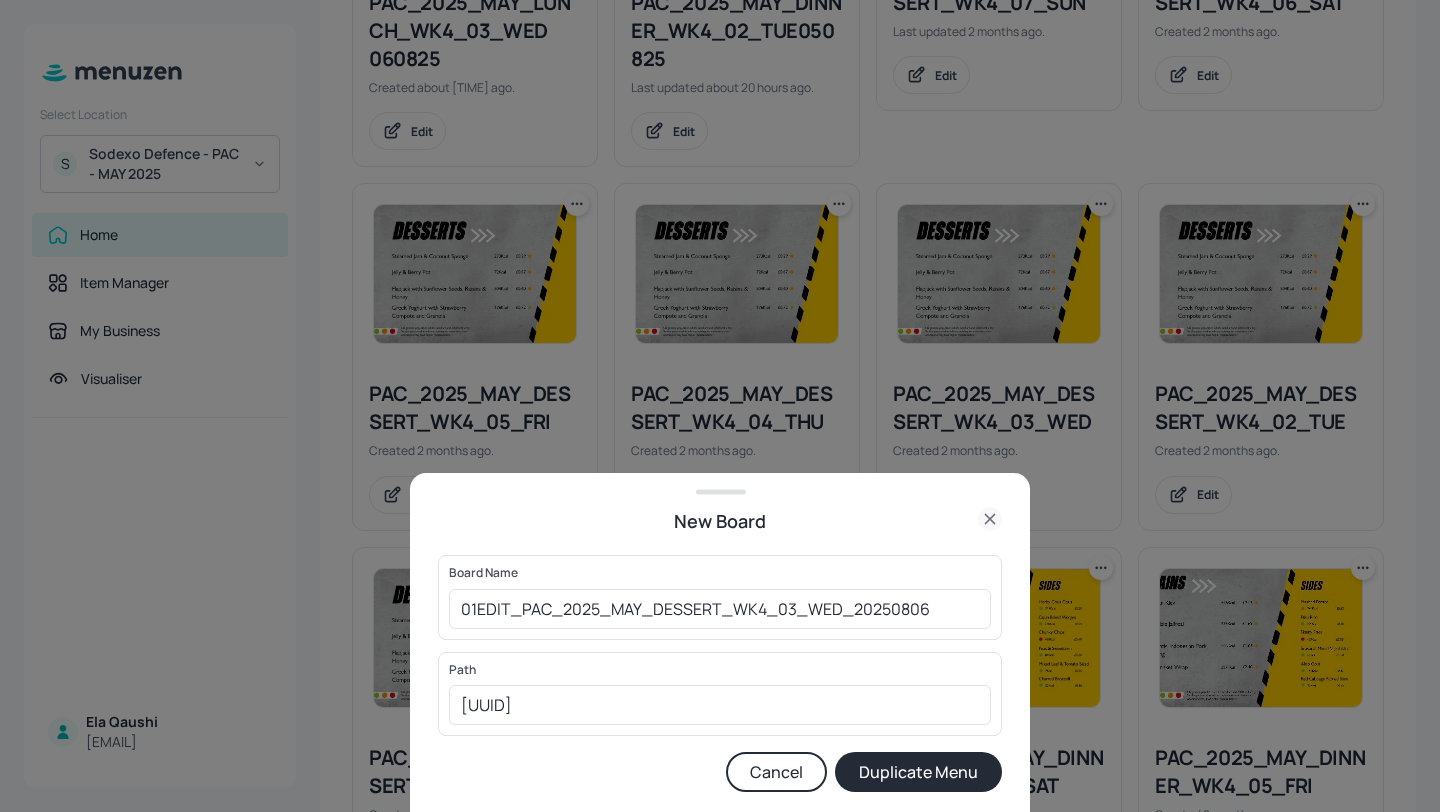 click on "Duplicate Menu" at bounding box center [918, 772] 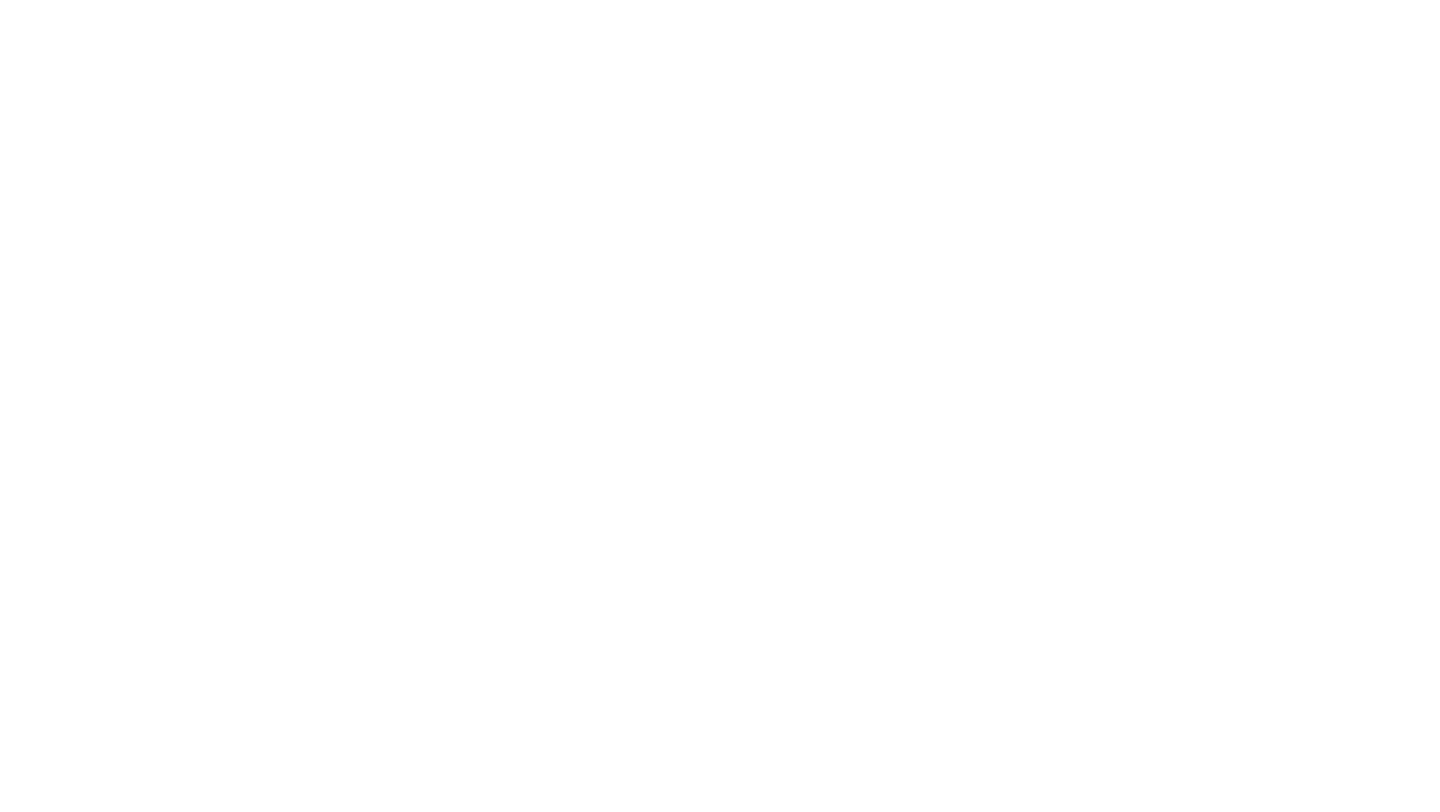 scroll, scrollTop: 0, scrollLeft: 0, axis: both 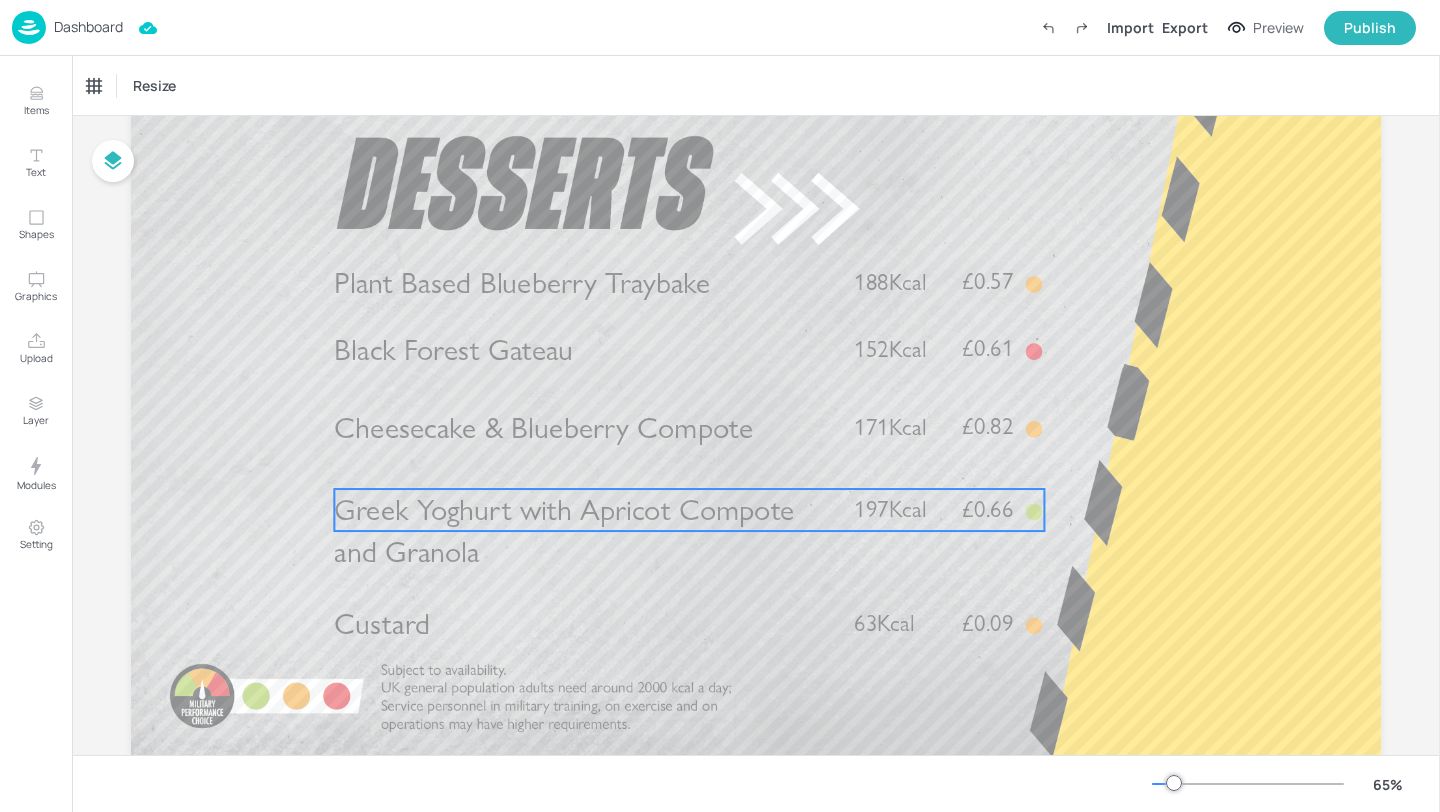 click on "Greek Yoghurt with Apricot Compote and Granola" at bounding box center [564, 531] 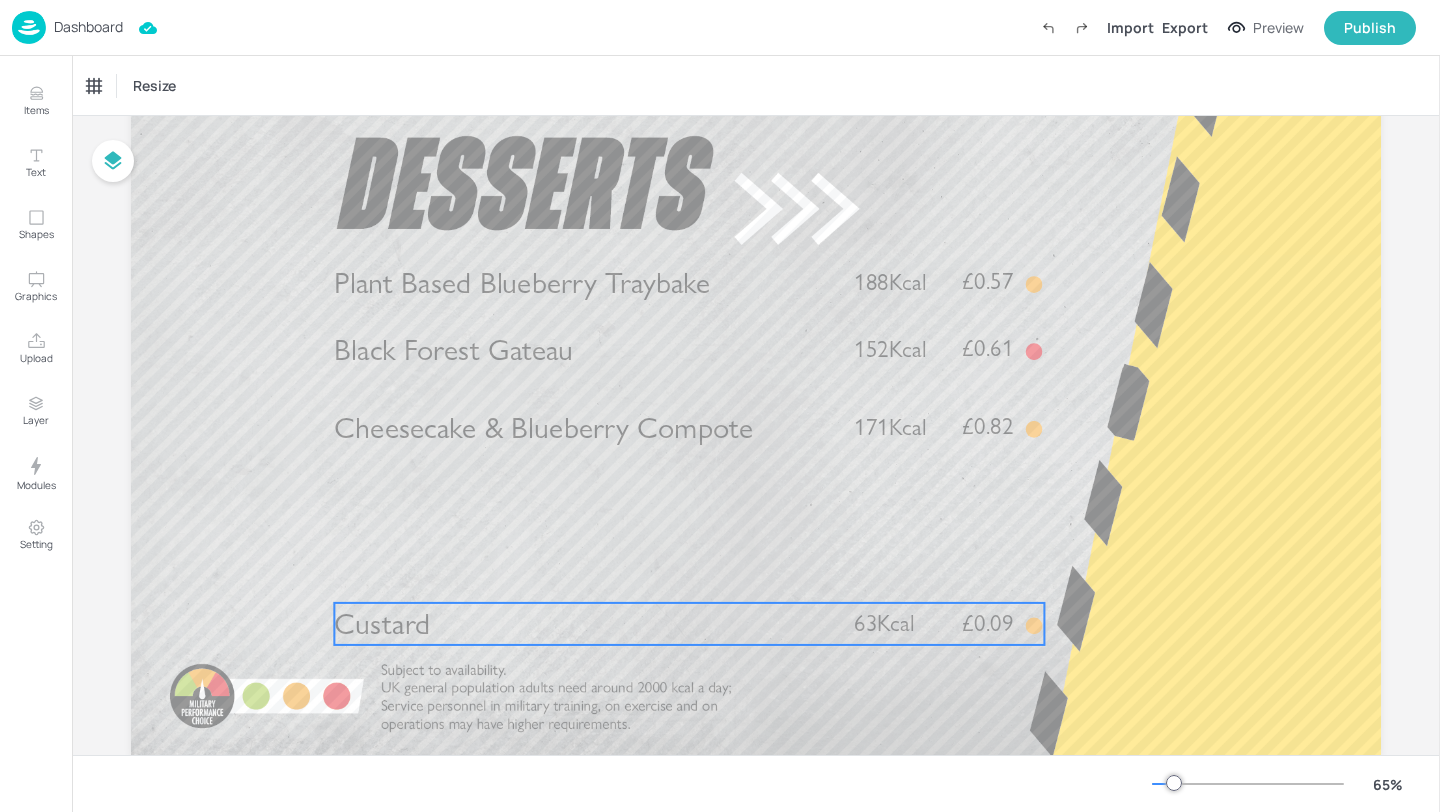 click on "Custard" at bounding box center [582, 624] 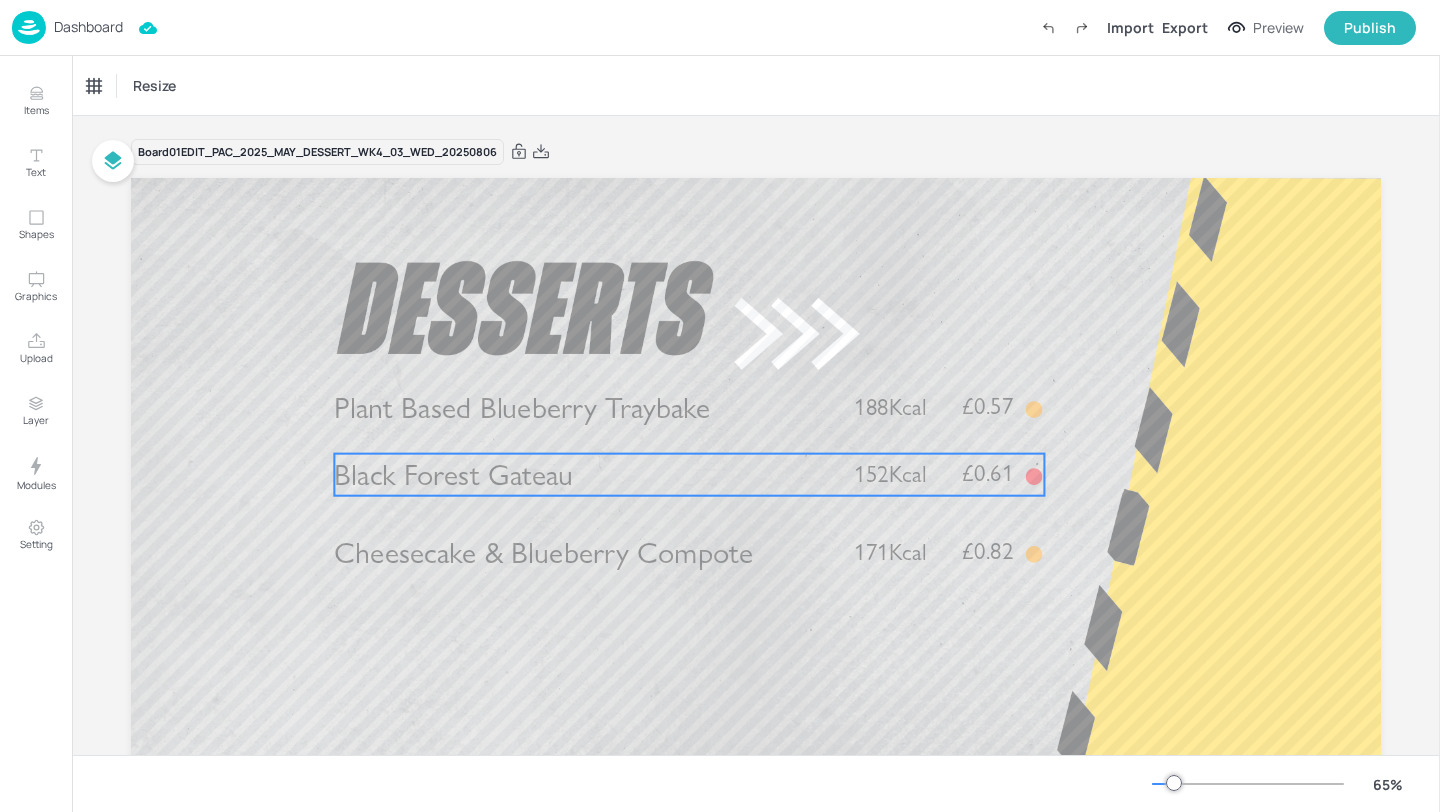 scroll, scrollTop: 0, scrollLeft: 0, axis: both 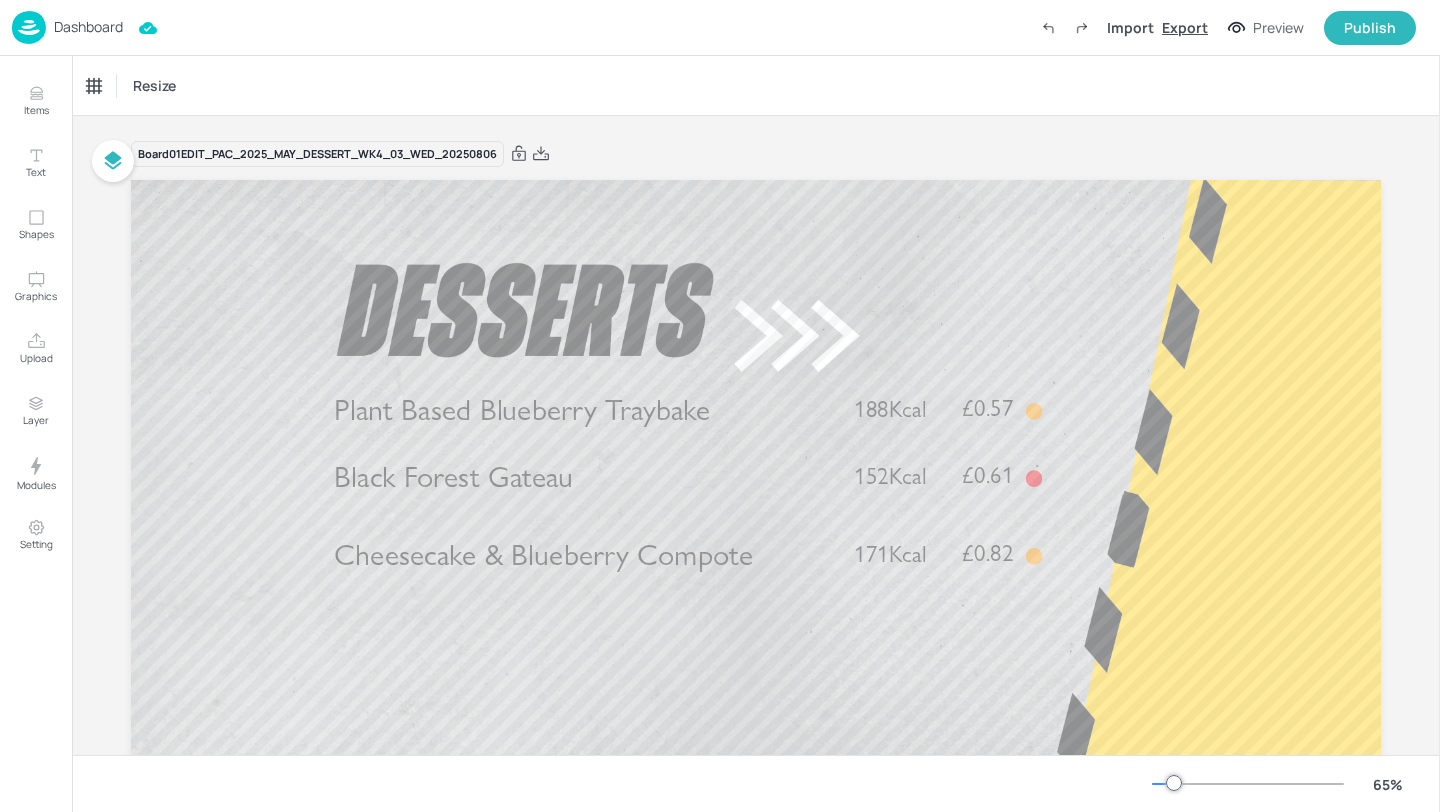 click on "Export" at bounding box center (1185, 27) 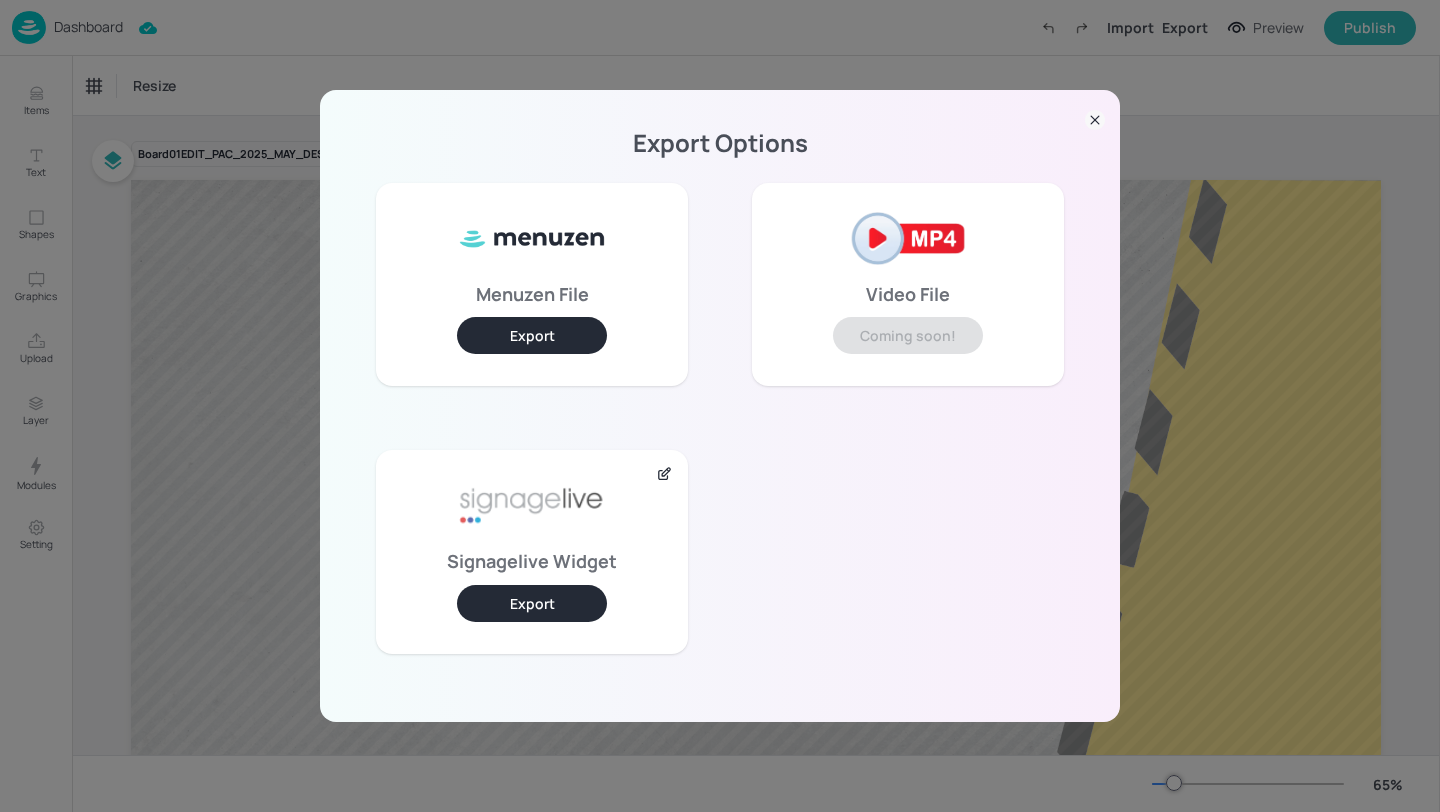 click on "Export" at bounding box center (532, 603) 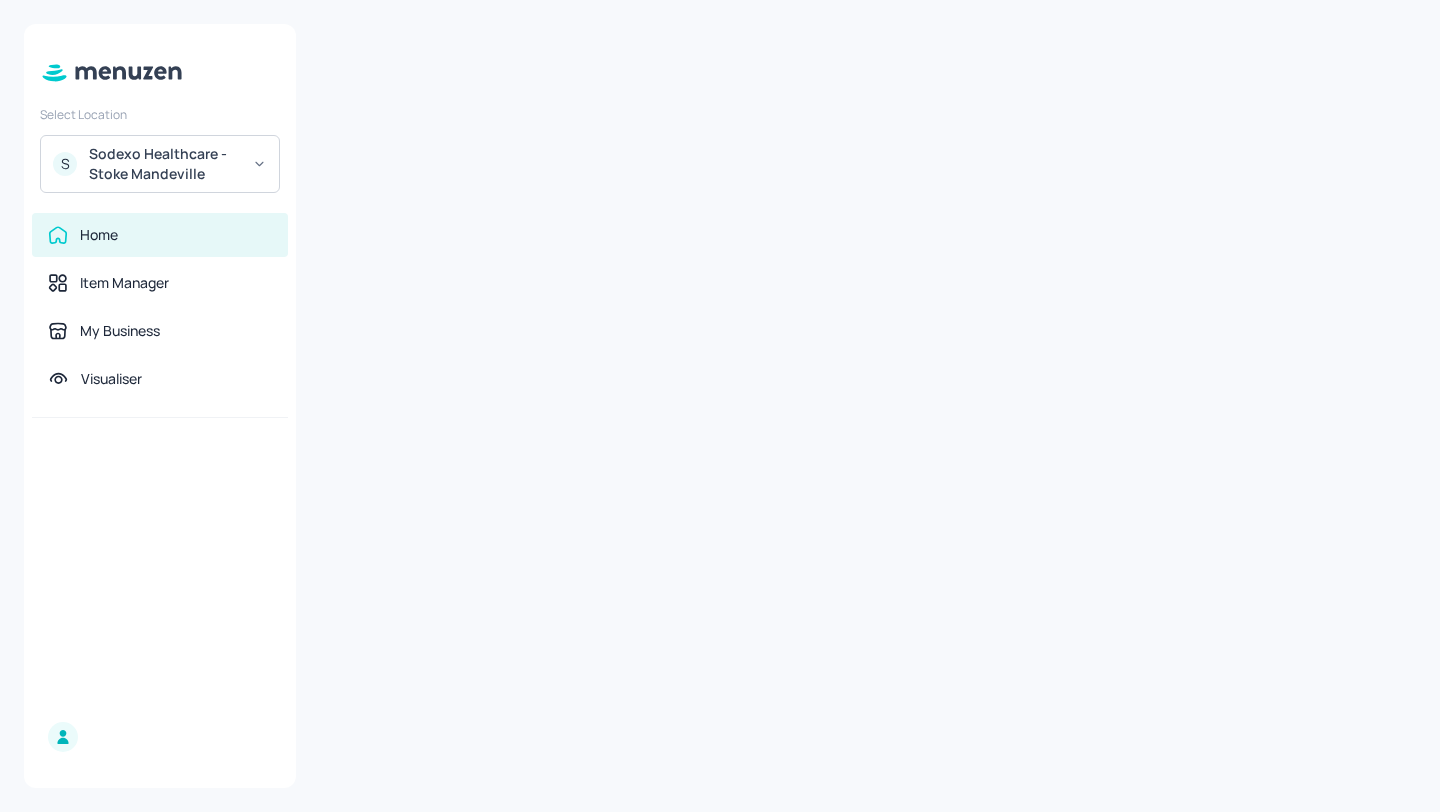 scroll, scrollTop: 0, scrollLeft: 0, axis: both 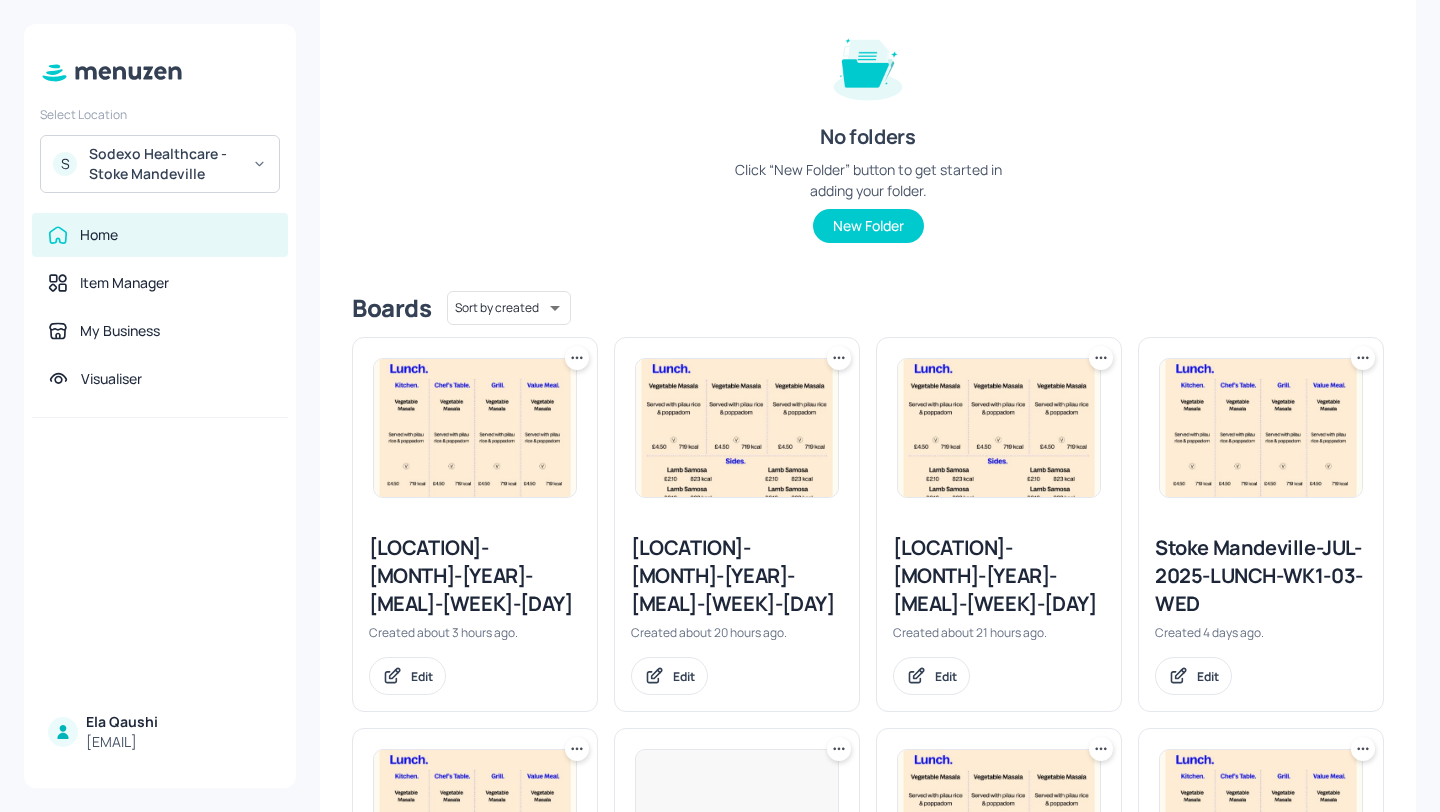 click on "Stoke Mandeville-JUL-2025-LUNCH-WK1-07-SUN" at bounding box center [737, 576] 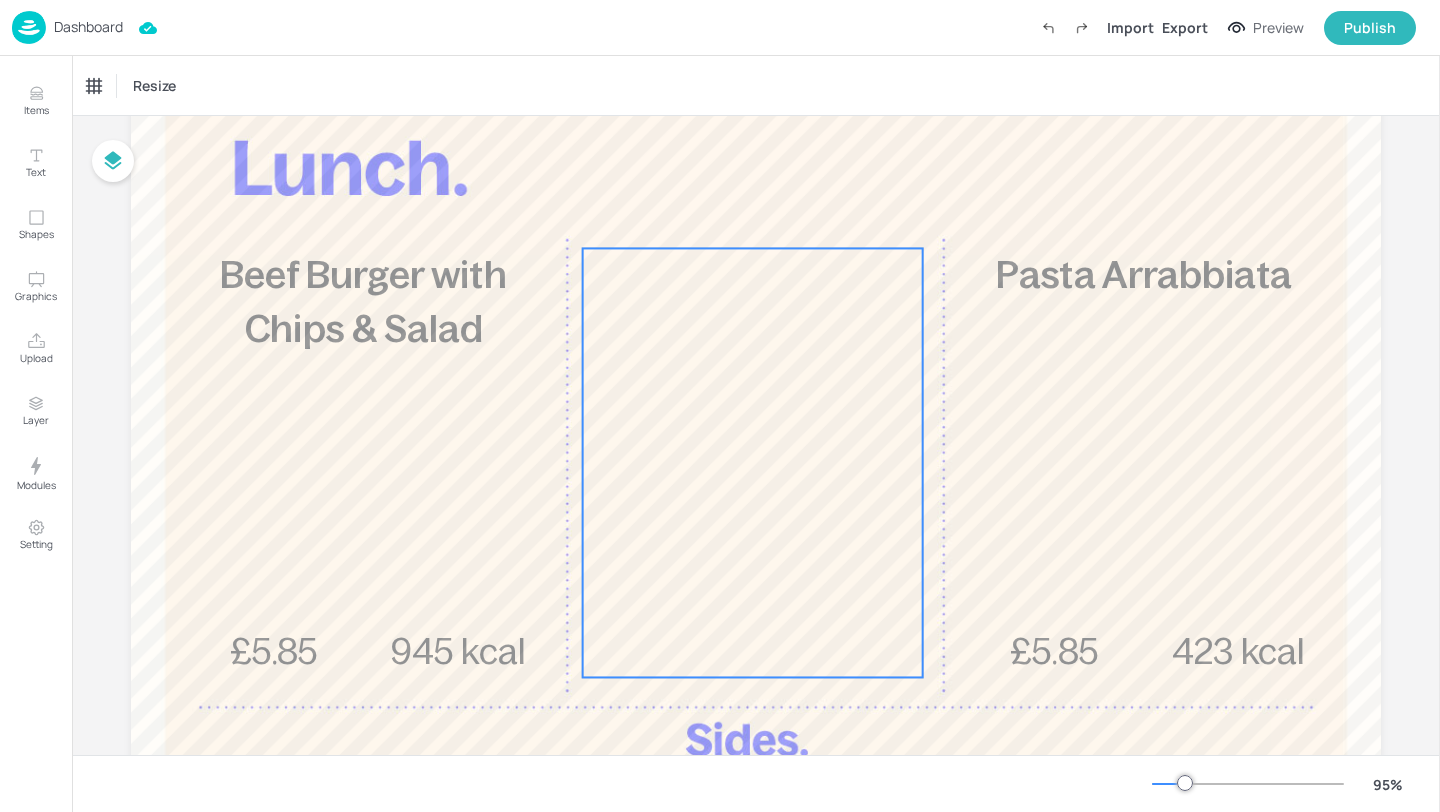 scroll, scrollTop: 154, scrollLeft: 0, axis: vertical 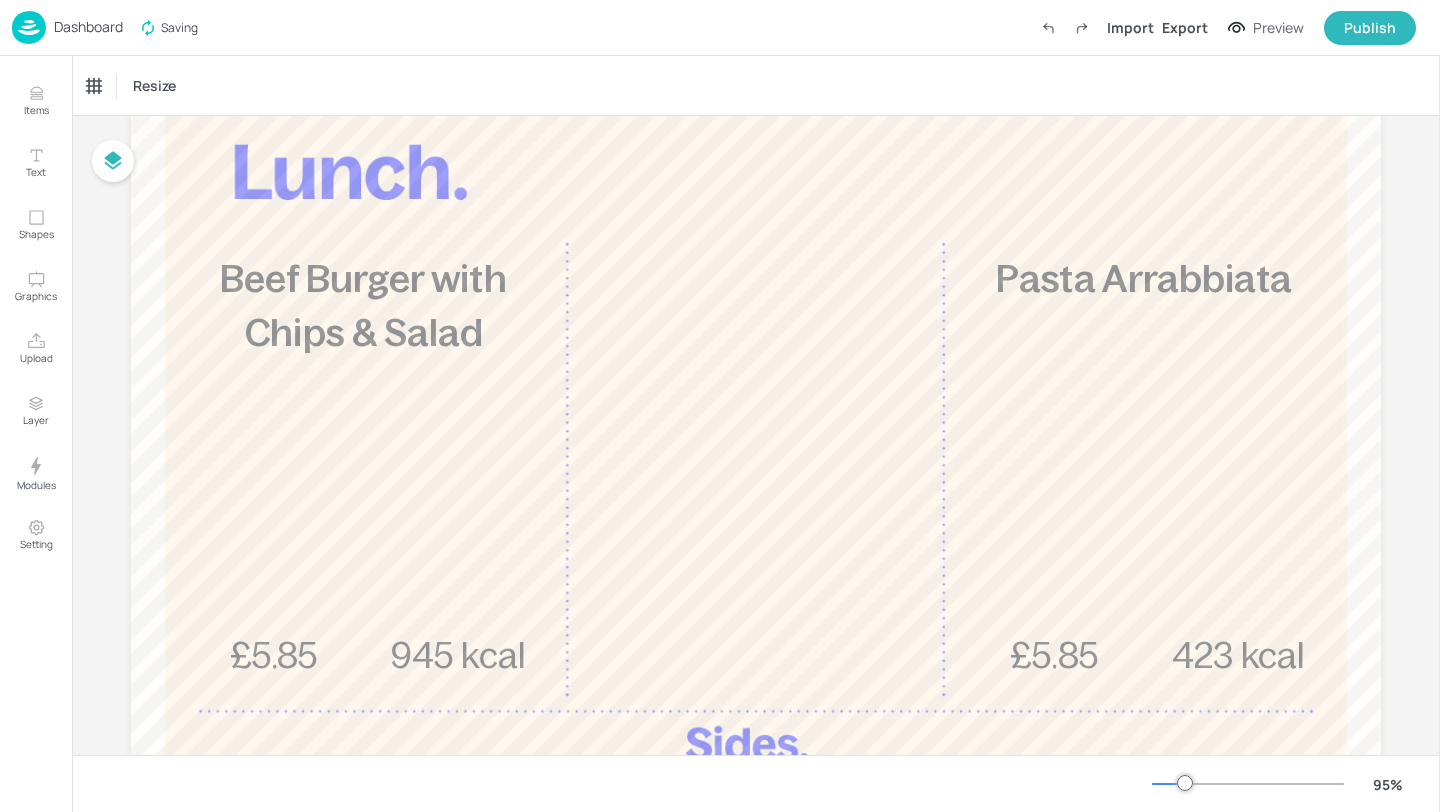 click on "Dashboard" at bounding box center [88, 27] 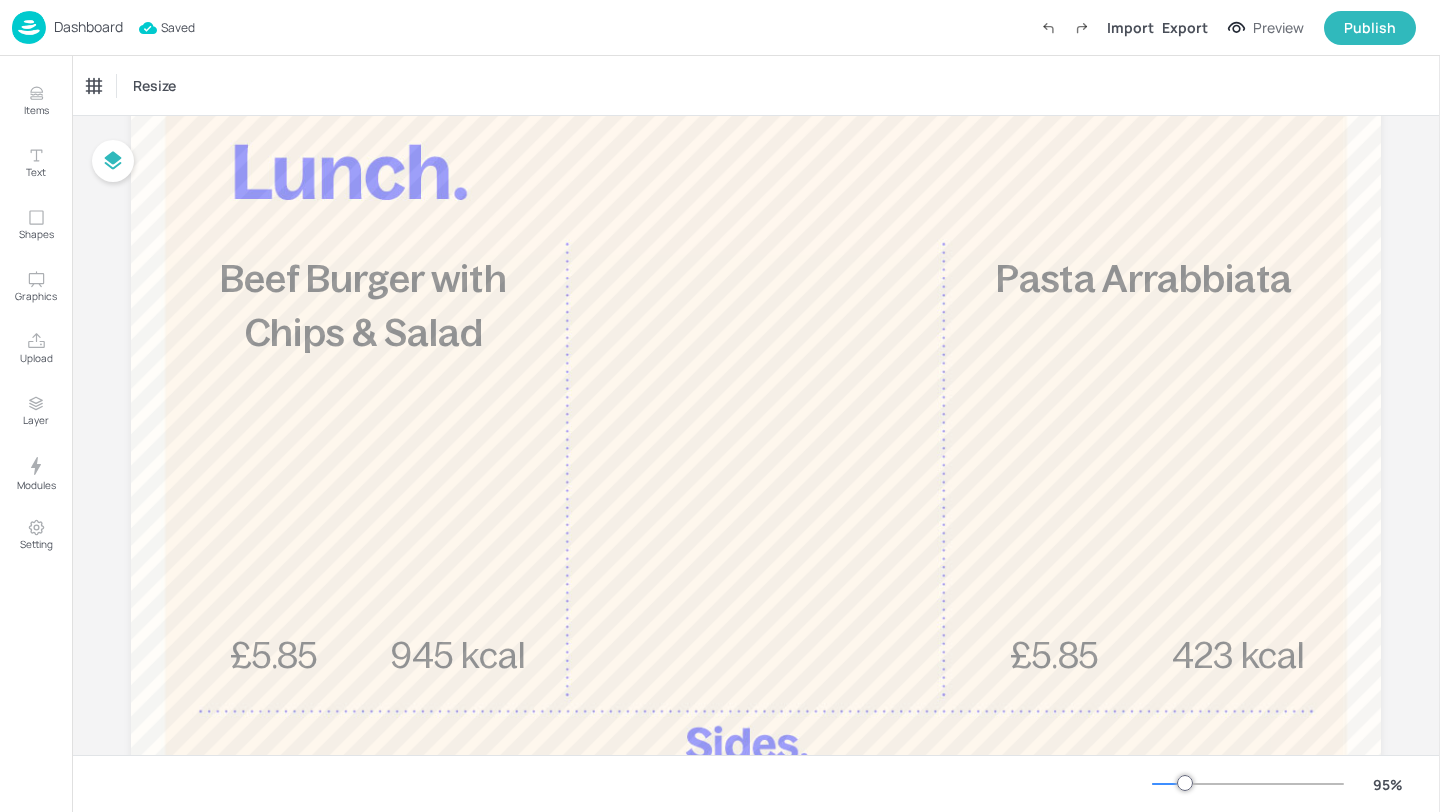 click on "Dashboard" at bounding box center [88, 27] 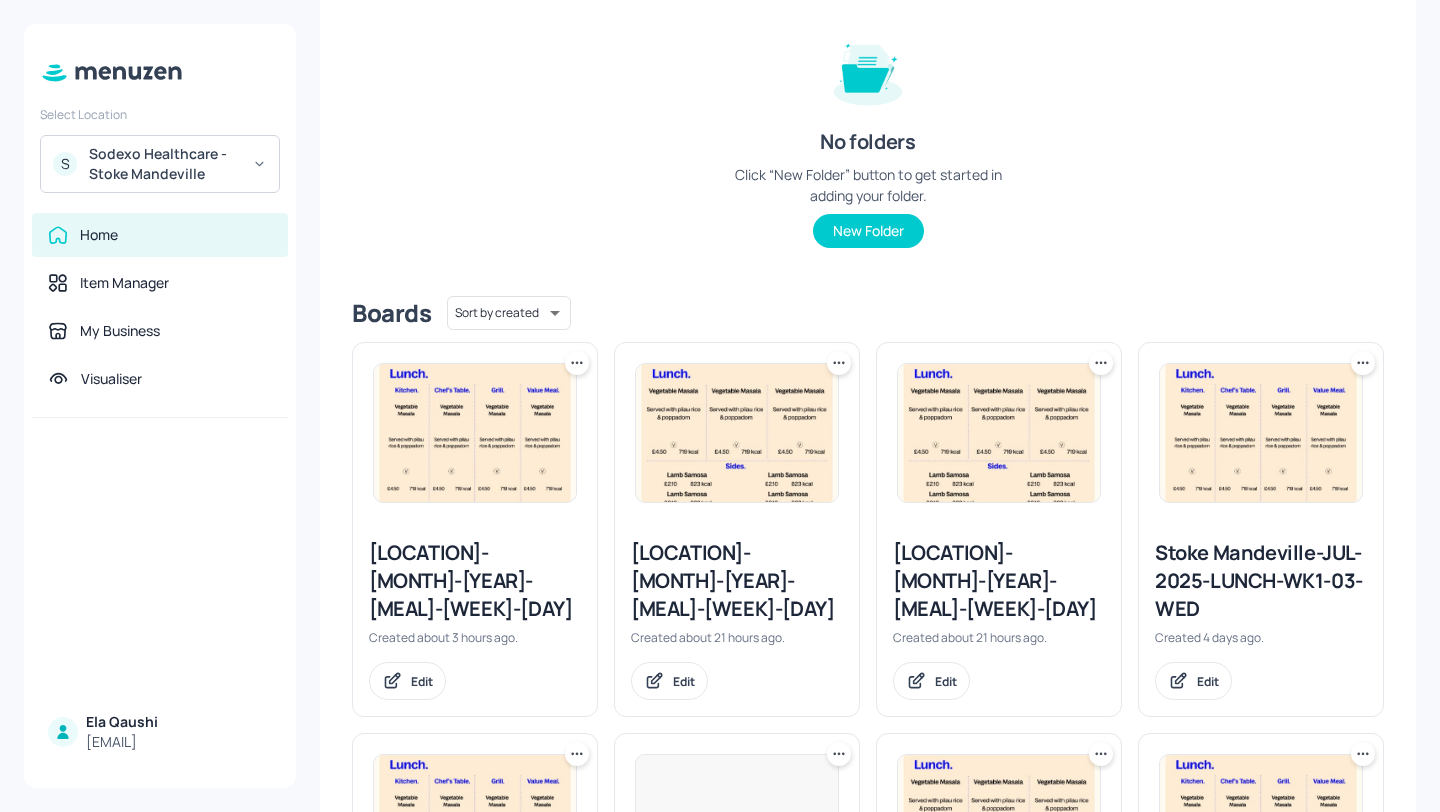 scroll, scrollTop: 287, scrollLeft: 0, axis: vertical 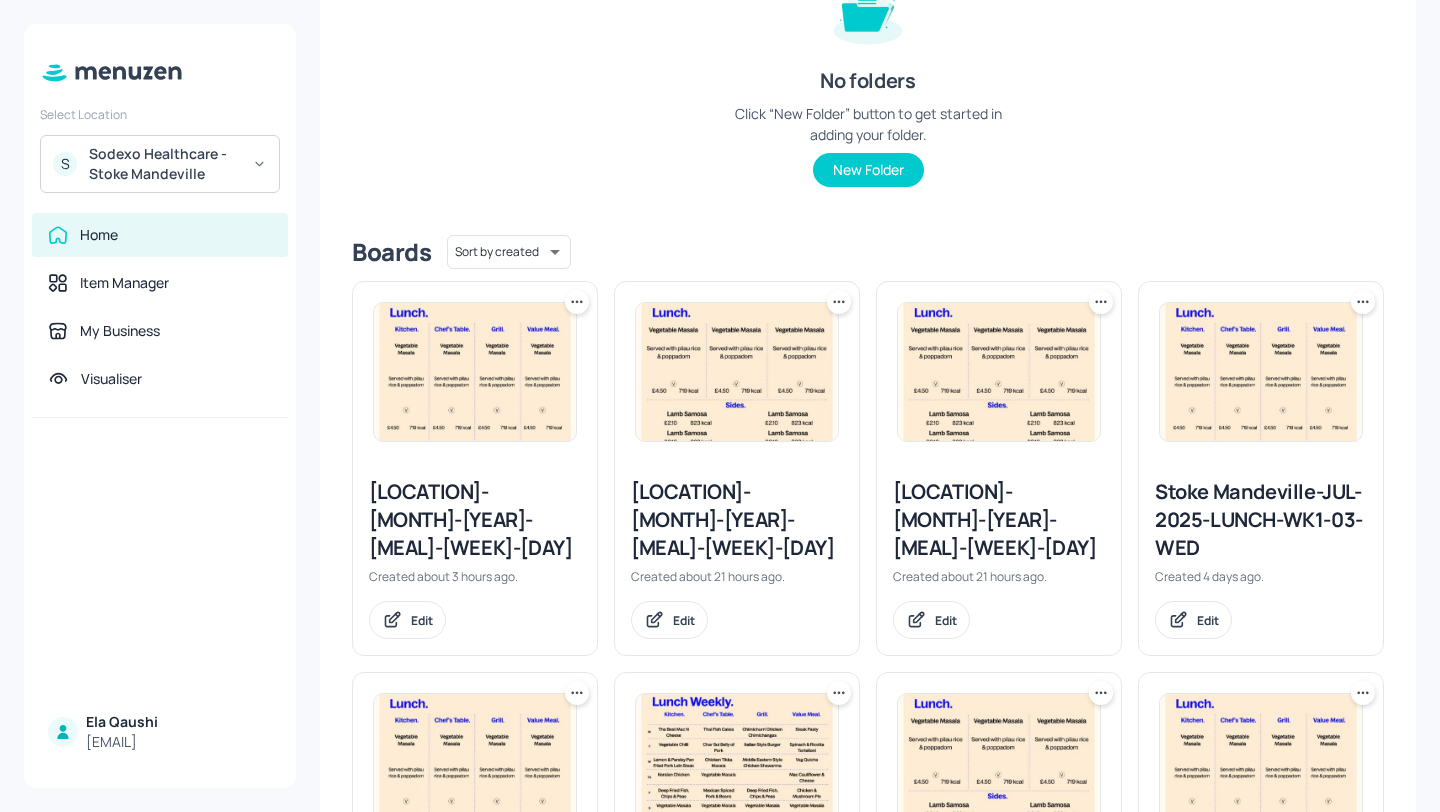 click on "Stoke Mandeville-JUL-2025-LUNCH-WK1-05-FRI" at bounding box center (475, 520) 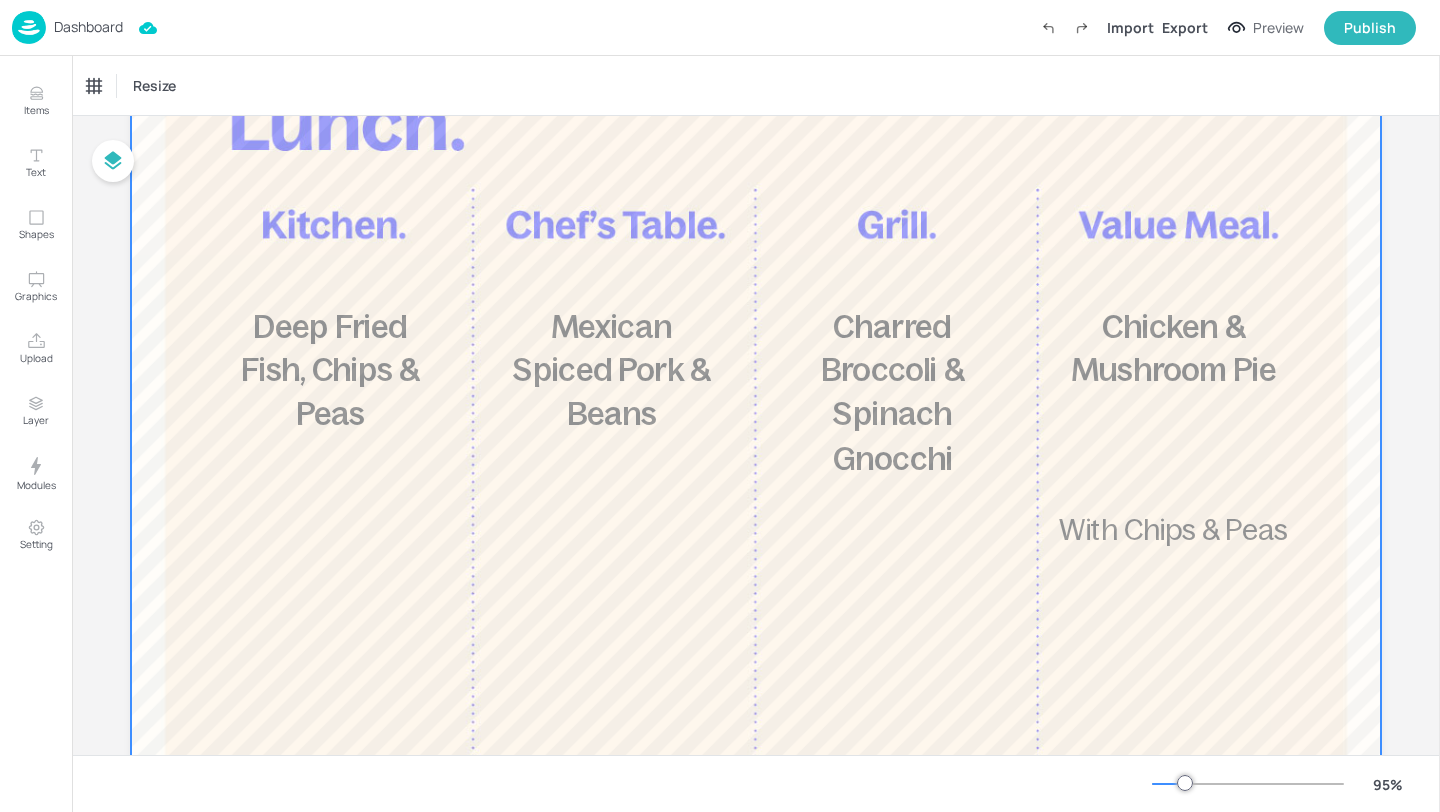 scroll, scrollTop: 123, scrollLeft: 0, axis: vertical 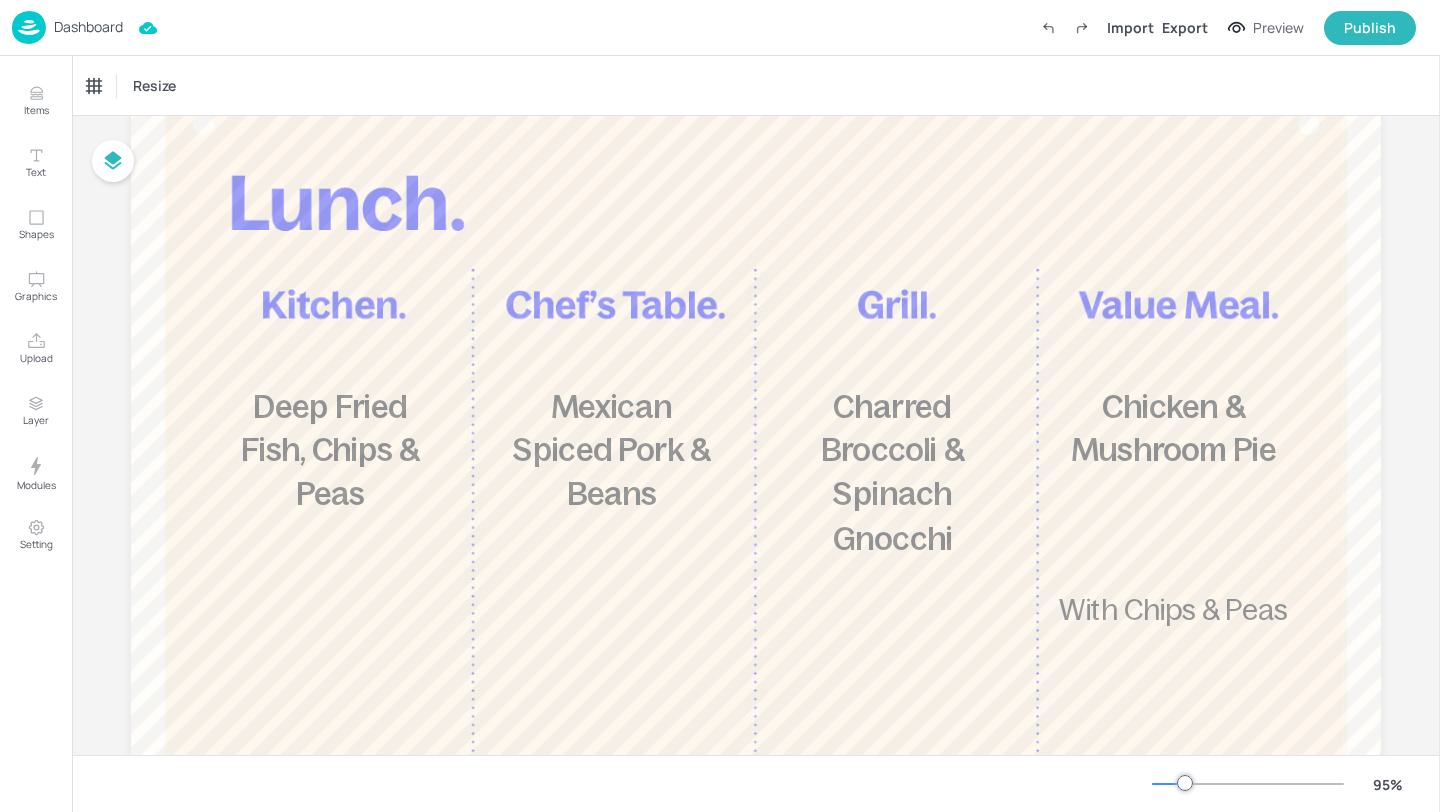 click on "Dashboard" at bounding box center [67, 27] 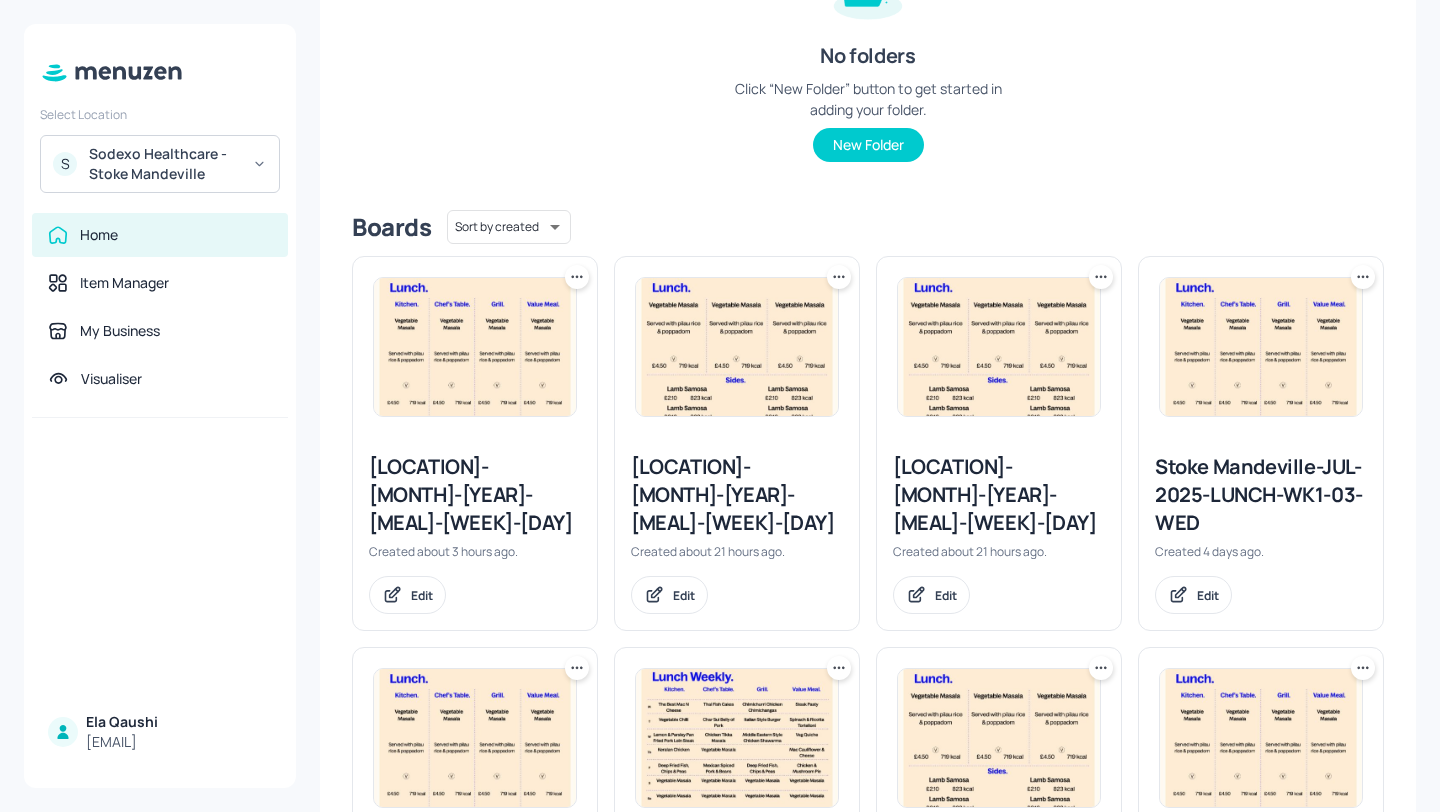 scroll, scrollTop: 570, scrollLeft: 0, axis: vertical 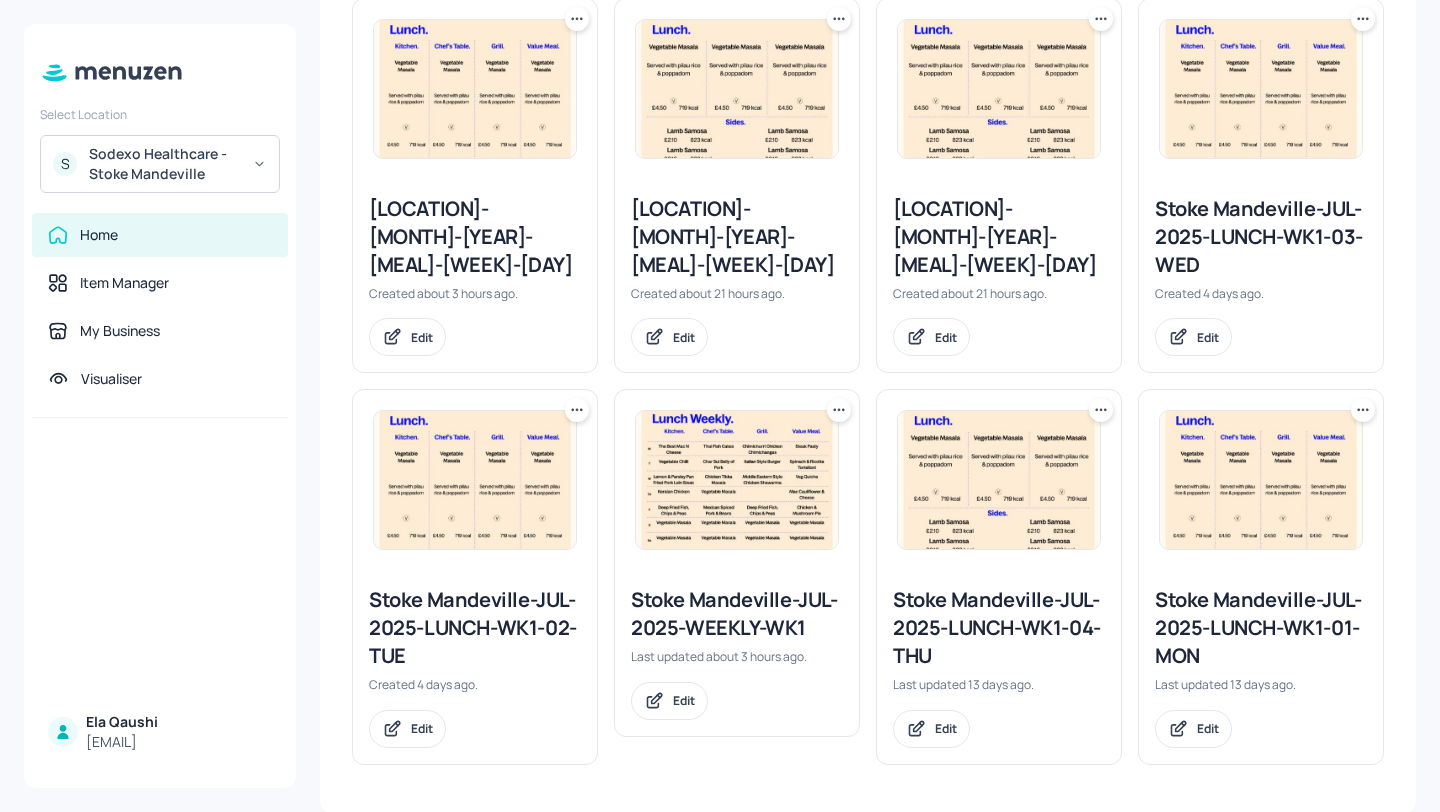 click at bounding box center [737, 89] 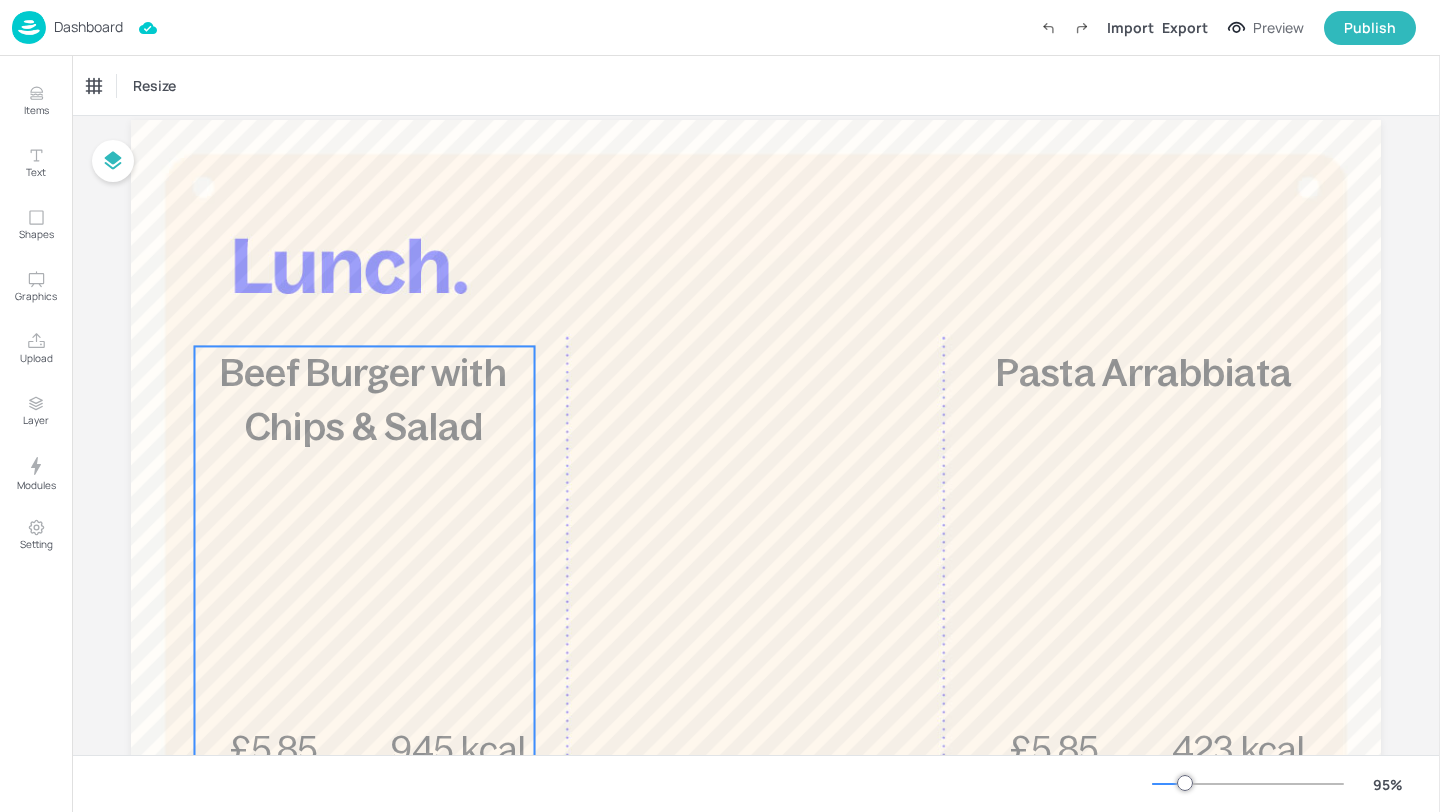 scroll, scrollTop: 31, scrollLeft: 0, axis: vertical 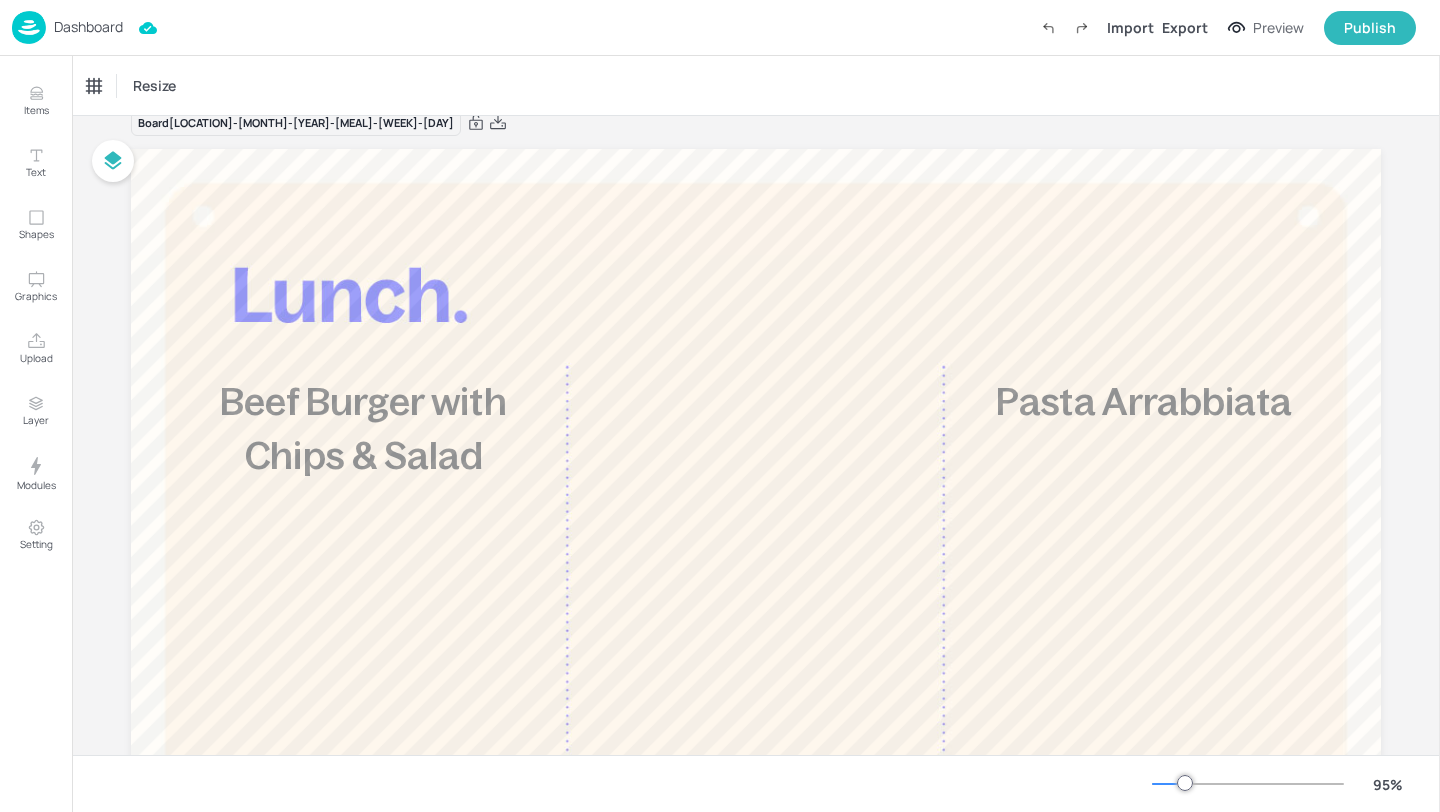 click on "Dashboard" at bounding box center [88, 27] 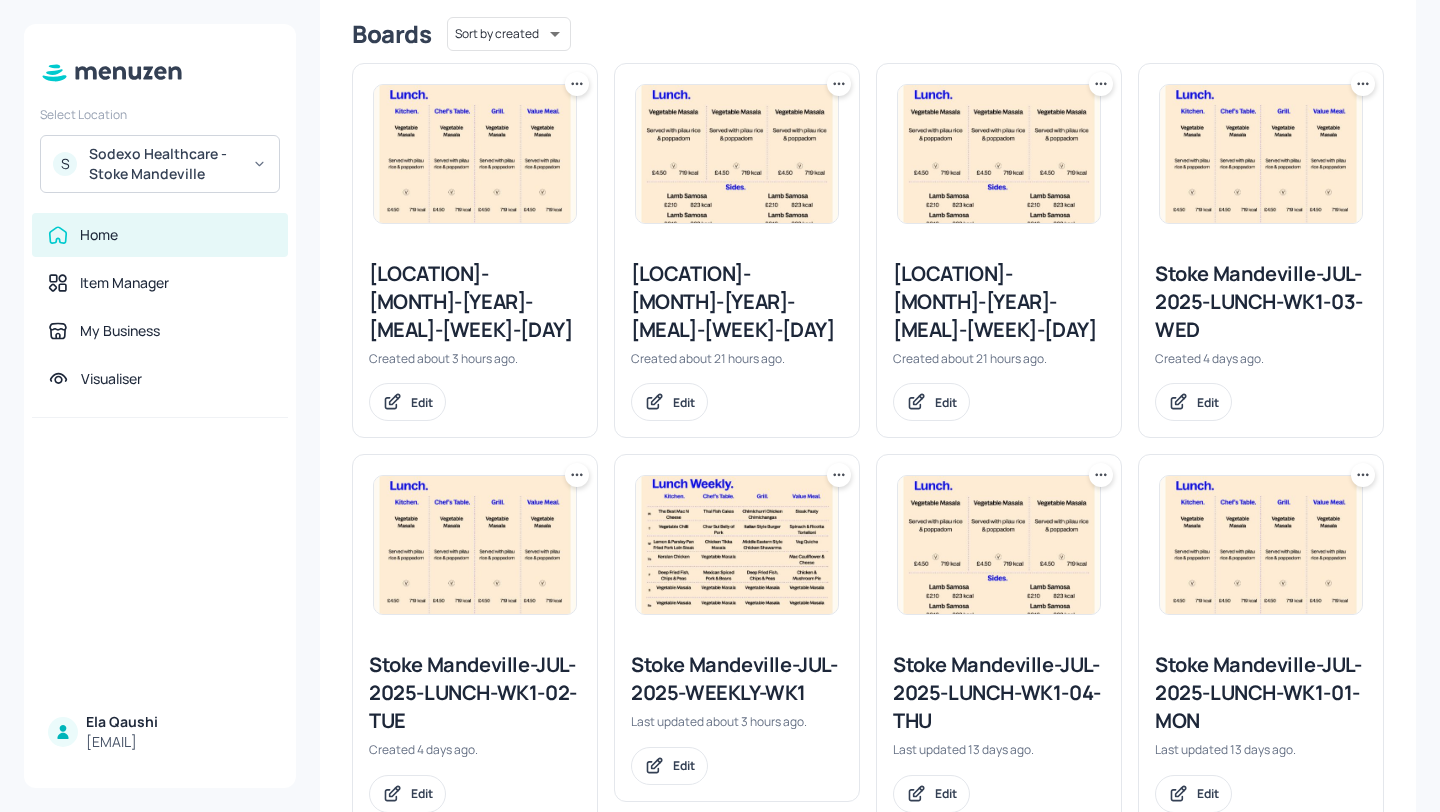 scroll, scrollTop: 507, scrollLeft: 0, axis: vertical 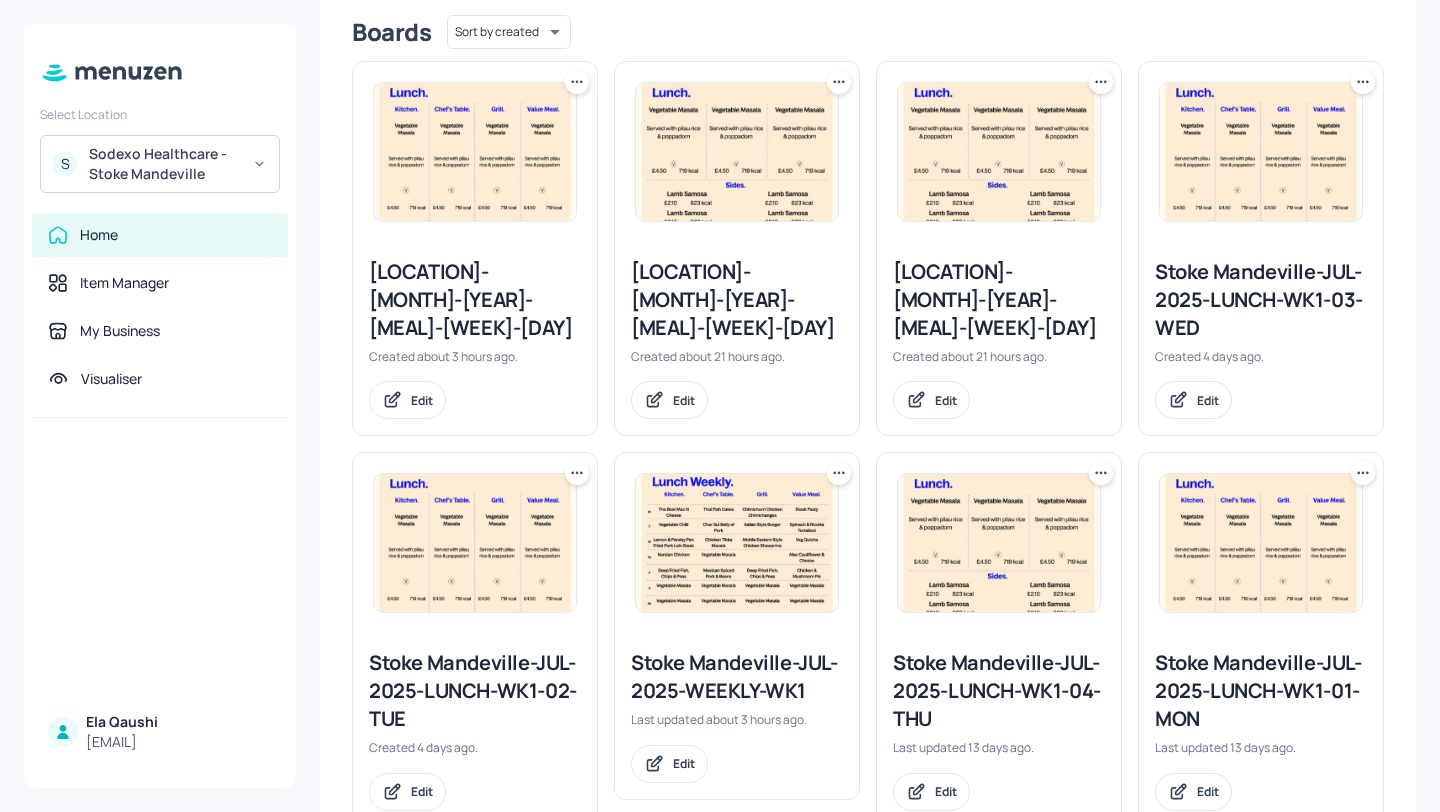 click on "S Sodexo Healthcare - Stoke Mandeville" at bounding box center (160, 164) 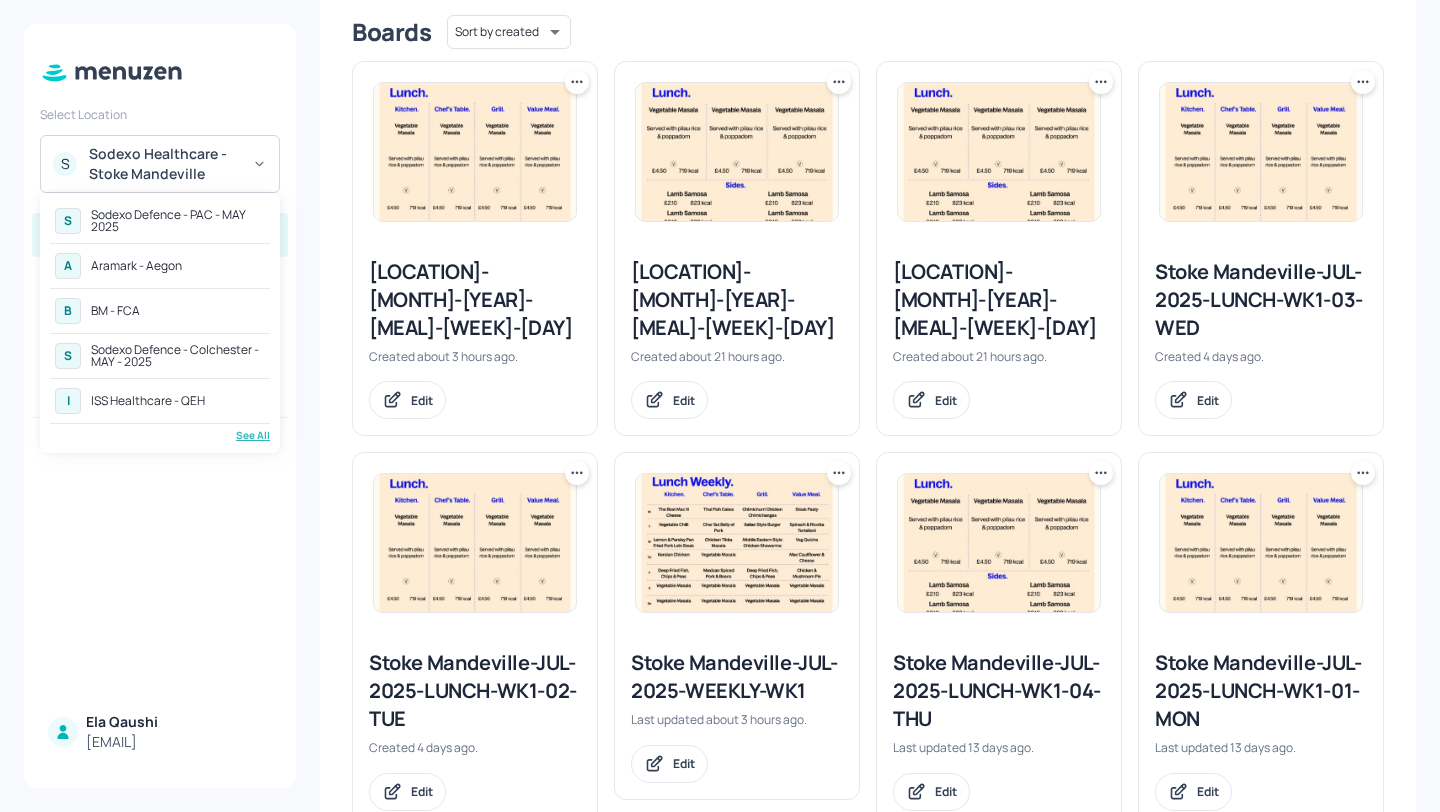 click on "See All" at bounding box center (160, 435) 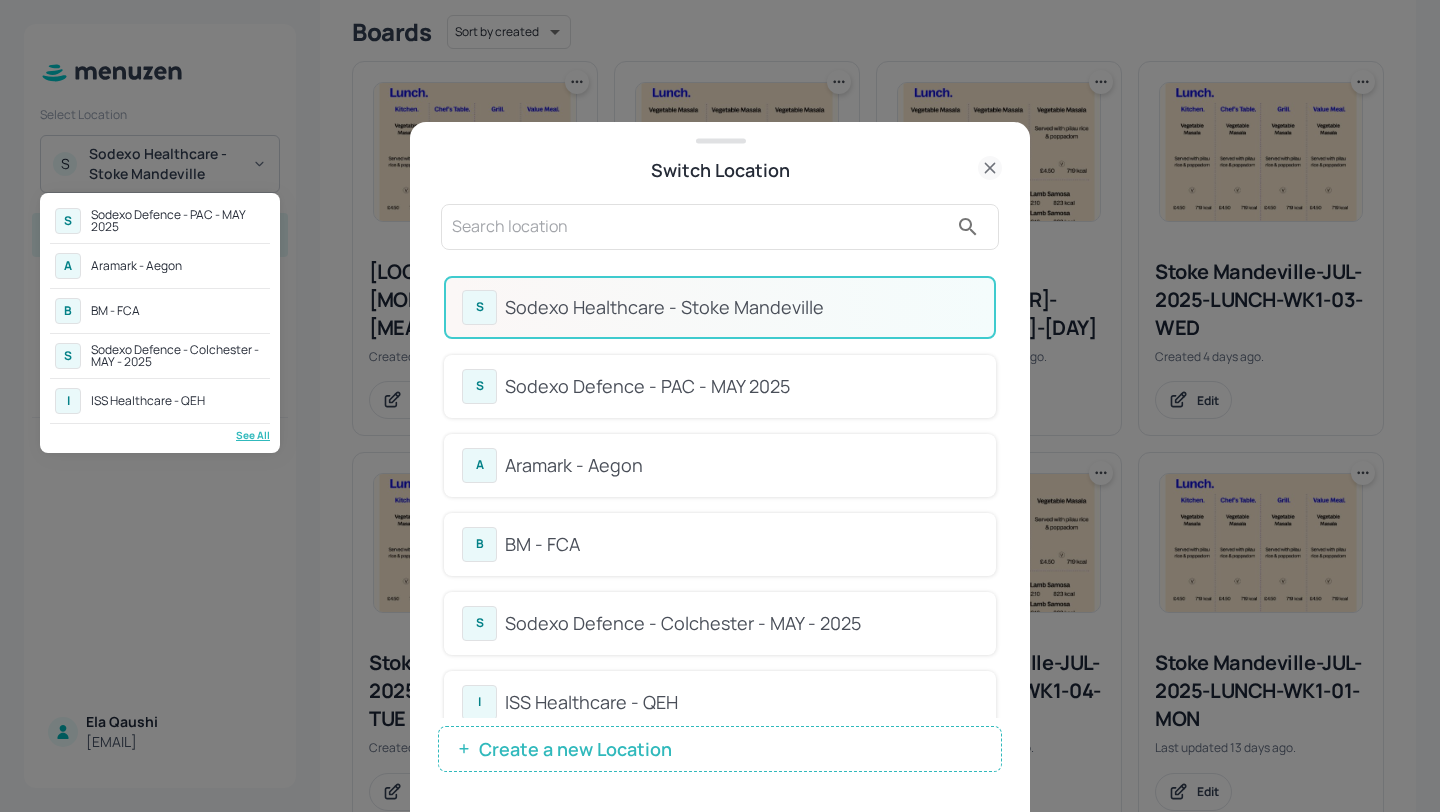 click at bounding box center (720, 406) 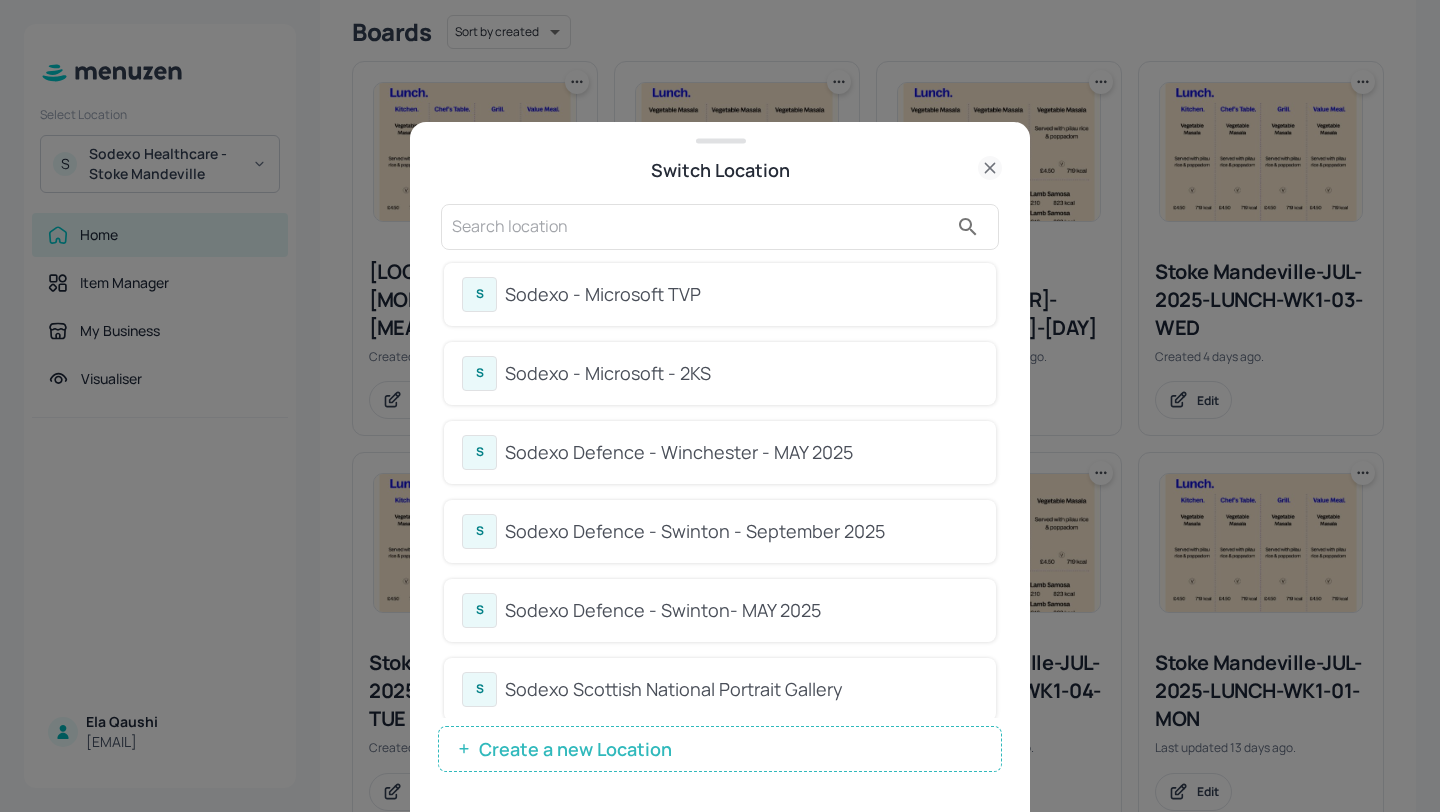 scroll, scrollTop: 2068, scrollLeft: 0, axis: vertical 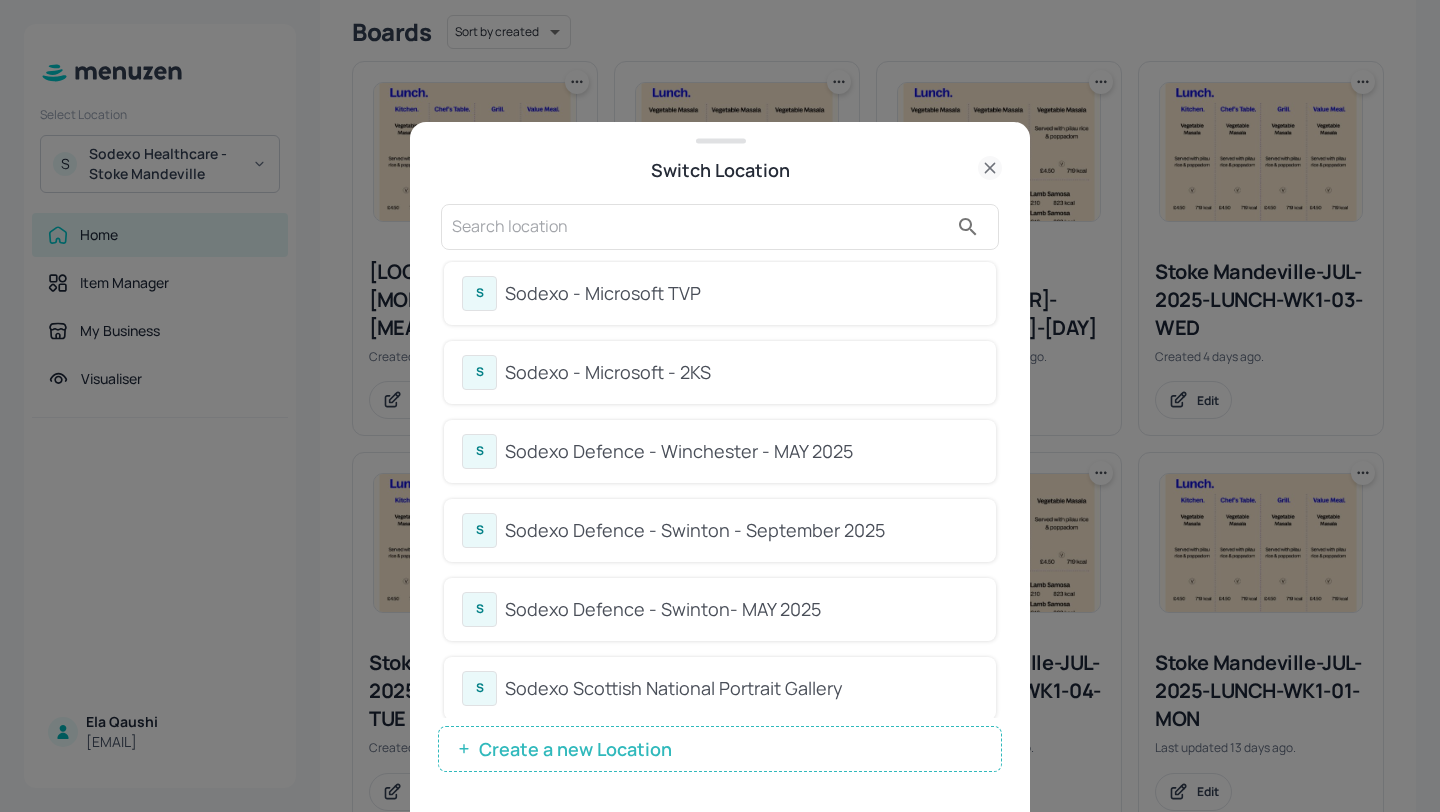 click at bounding box center (700, 227) 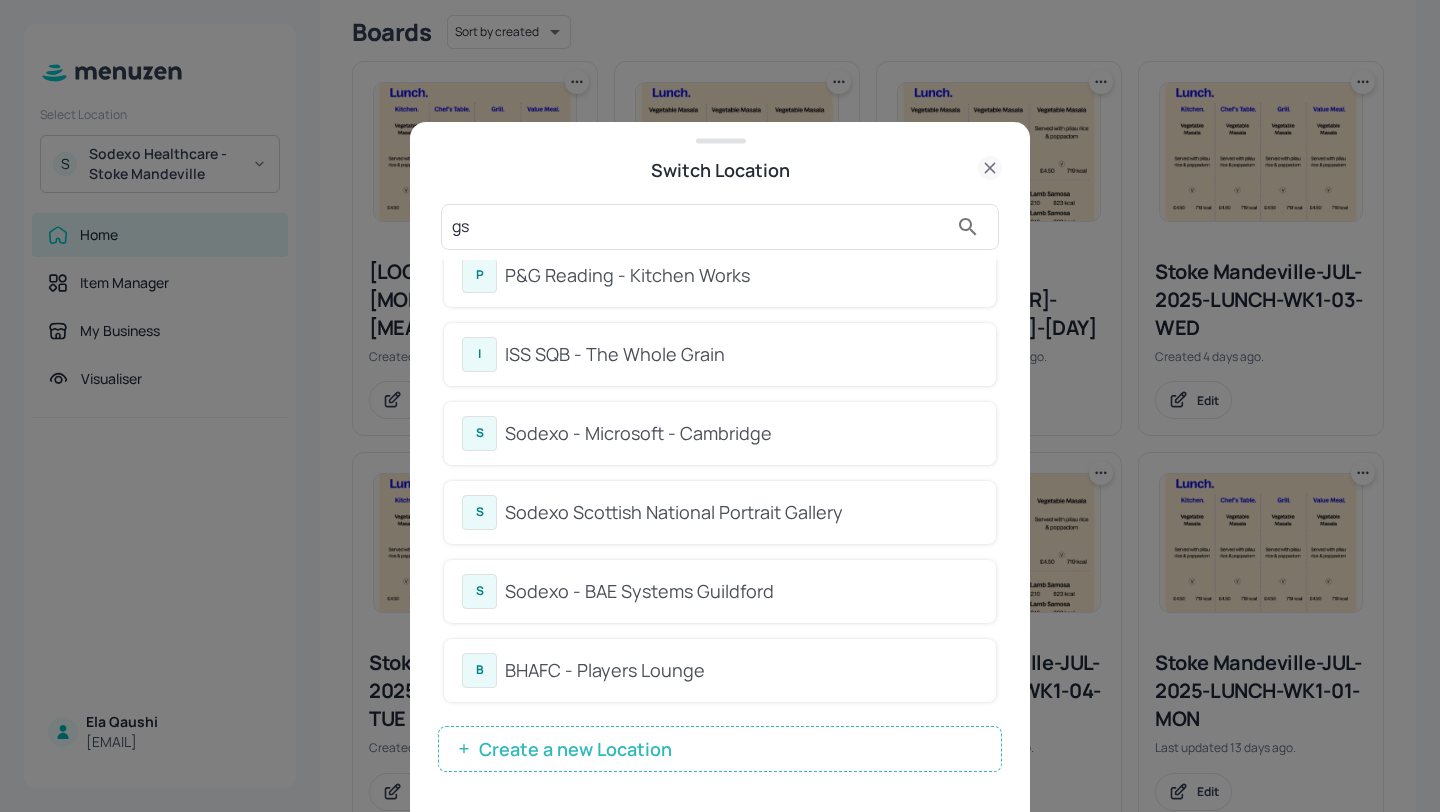 scroll, scrollTop: 0, scrollLeft: 0, axis: both 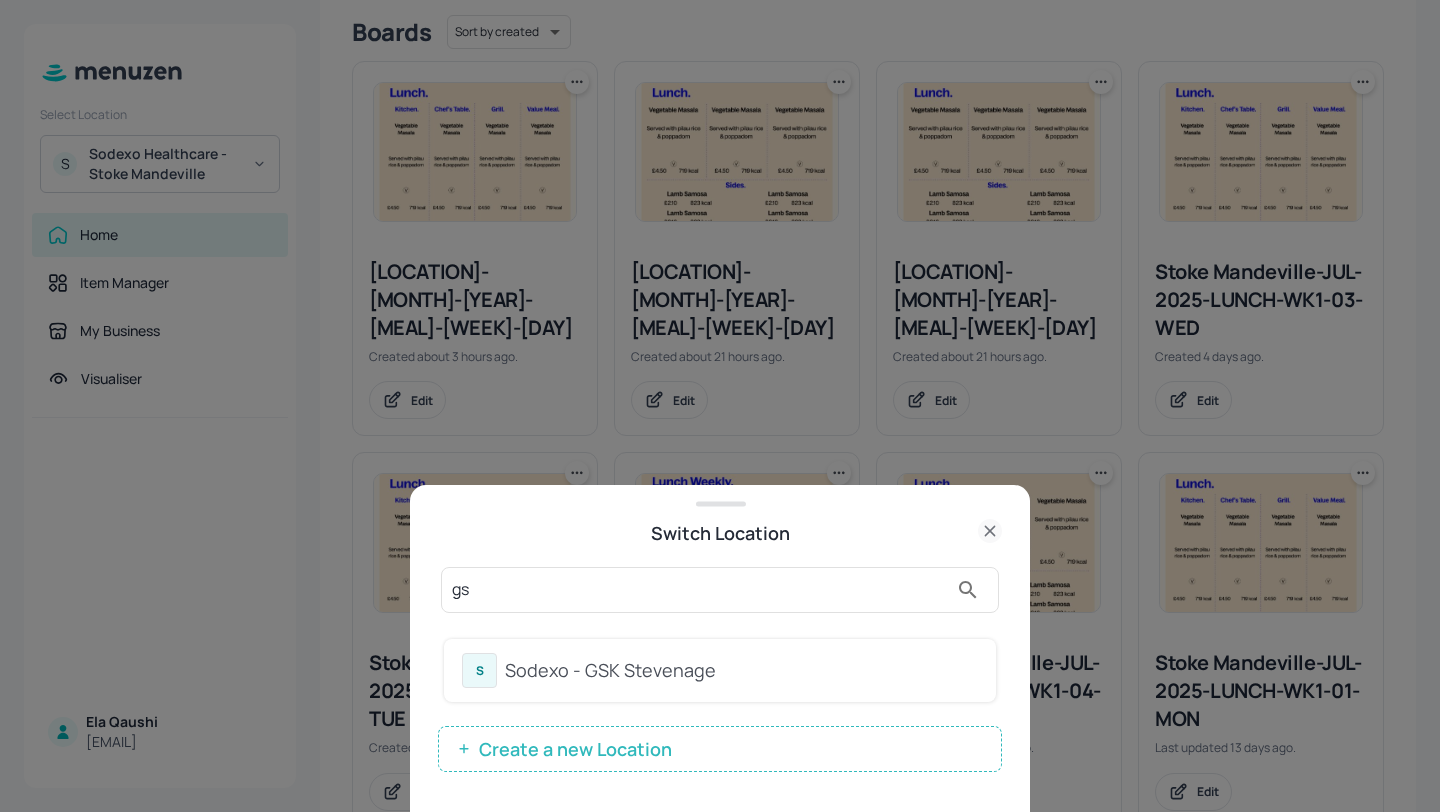 type on "gs" 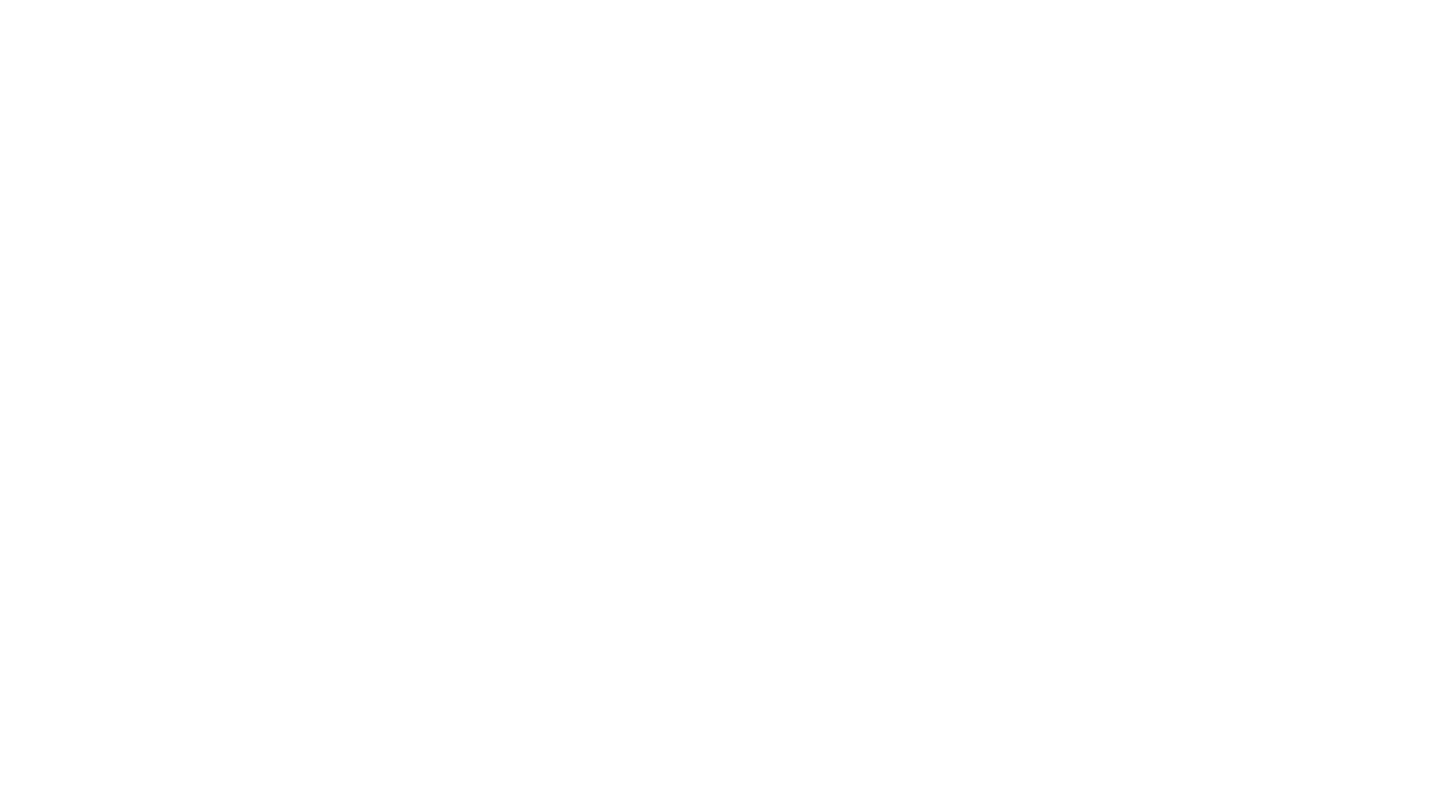 scroll, scrollTop: 0, scrollLeft: 0, axis: both 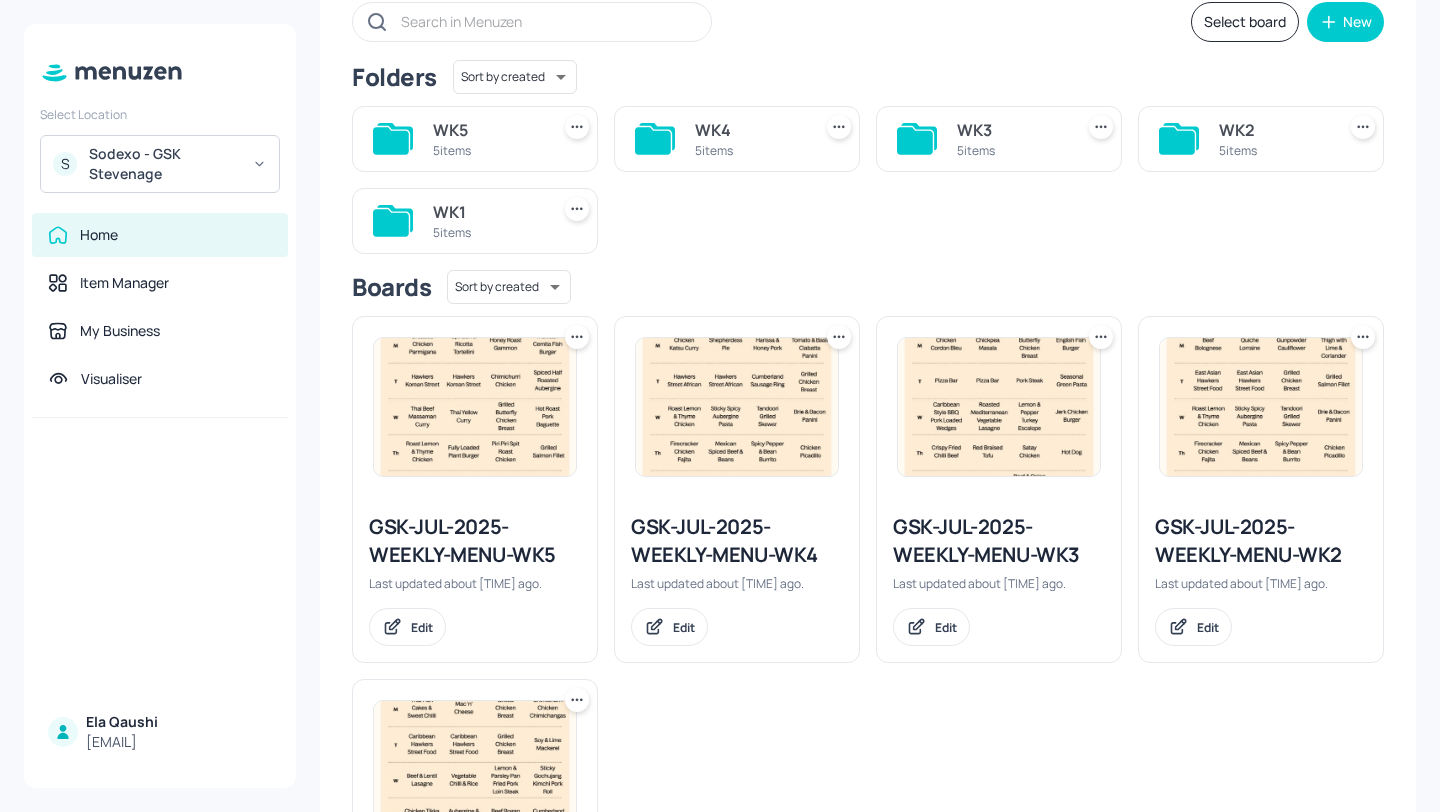 click on "WK4" at bounding box center (749, 130) 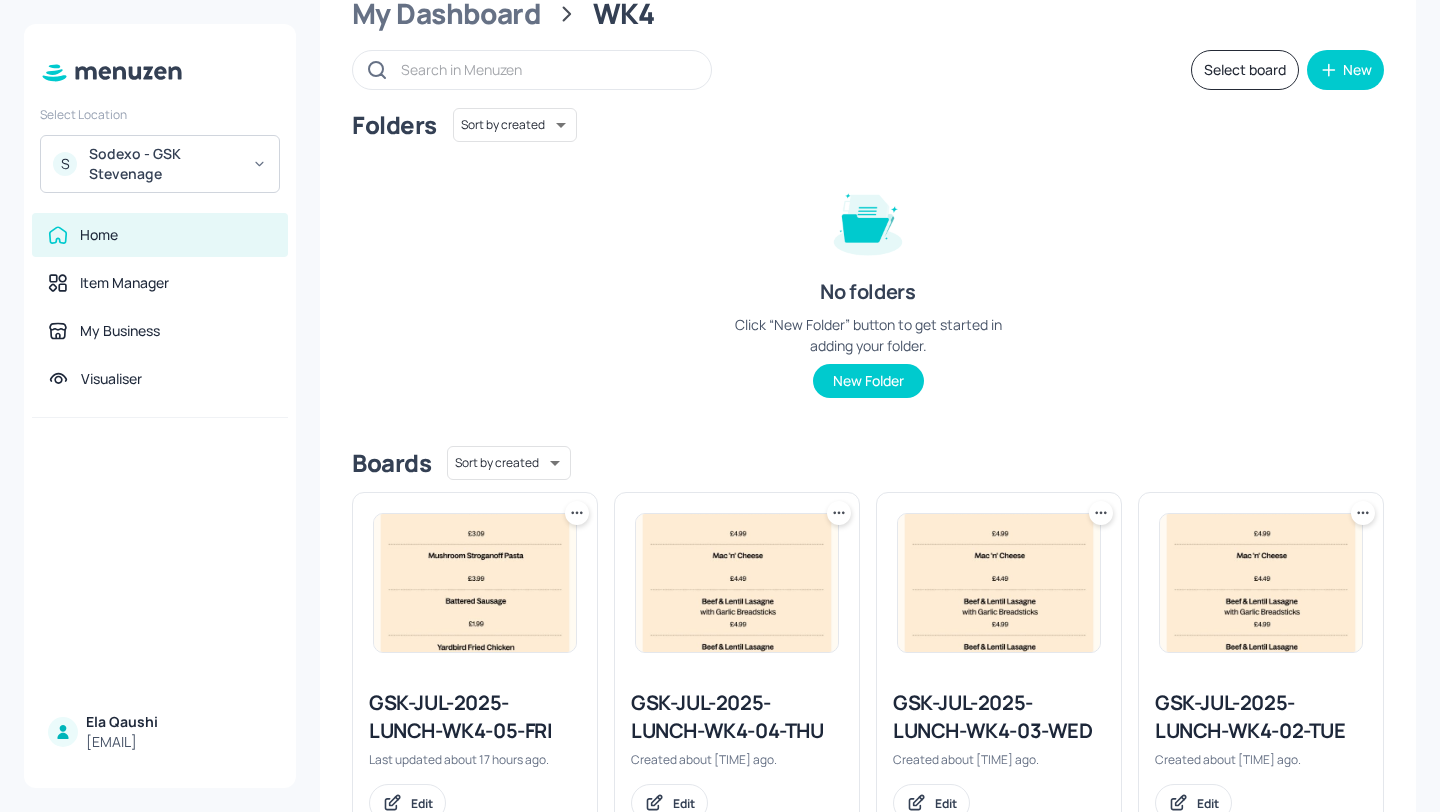 scroll, scrollTop: 0, scrollLeft: 0, axis: both 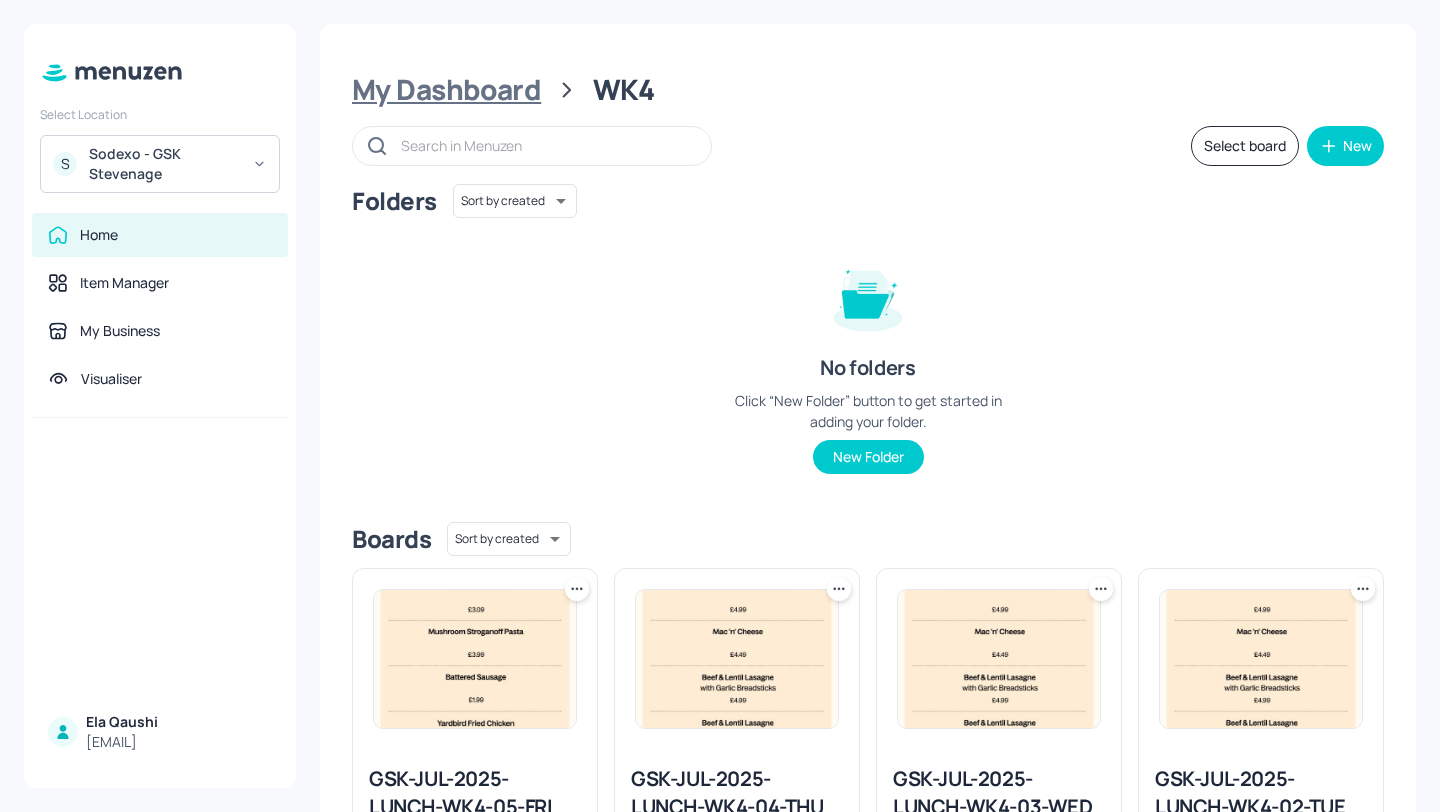 click on "My Dashboard" at bounding box center [446, 90] 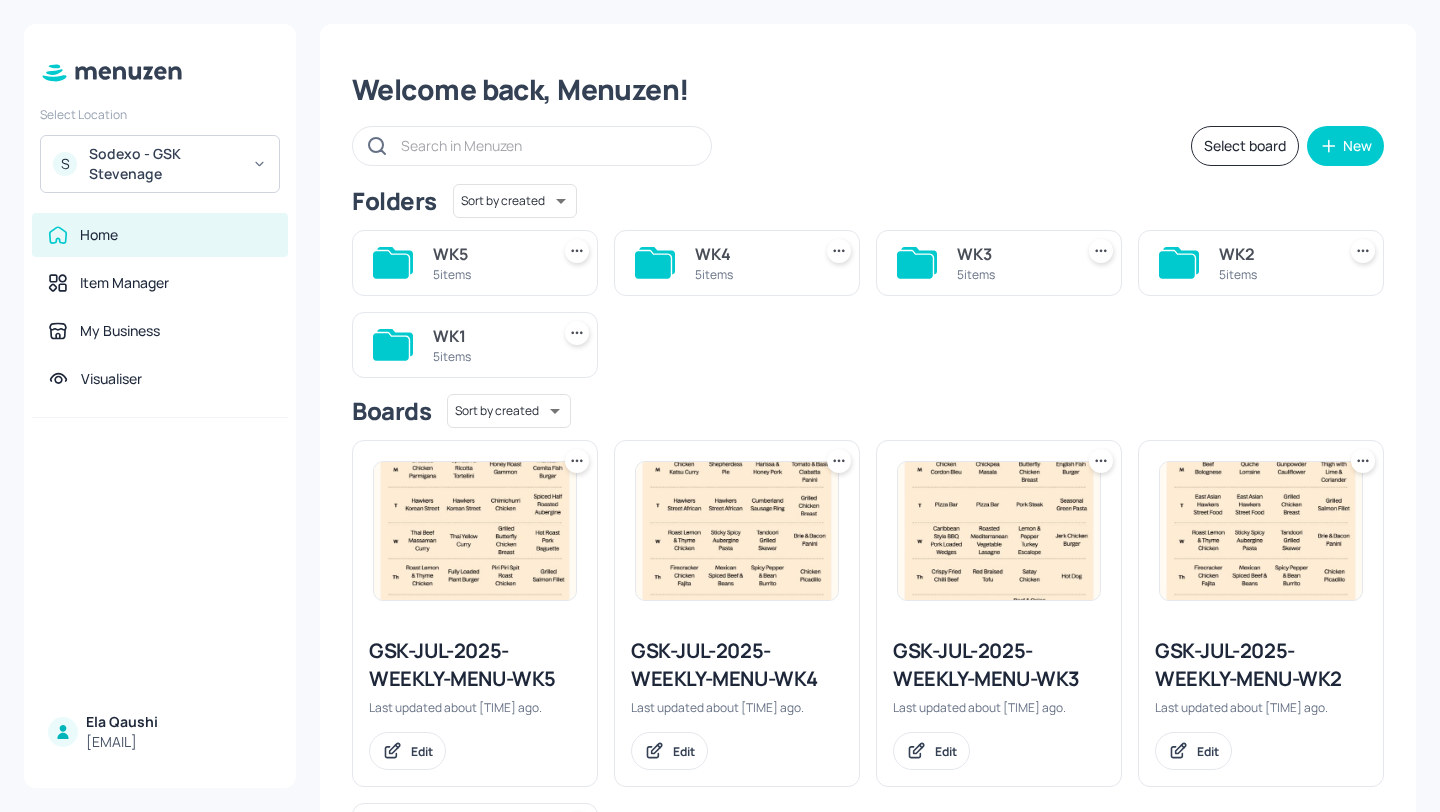 click on "Sodexo - GSK Stevenage" at bounding box center [164, 164] 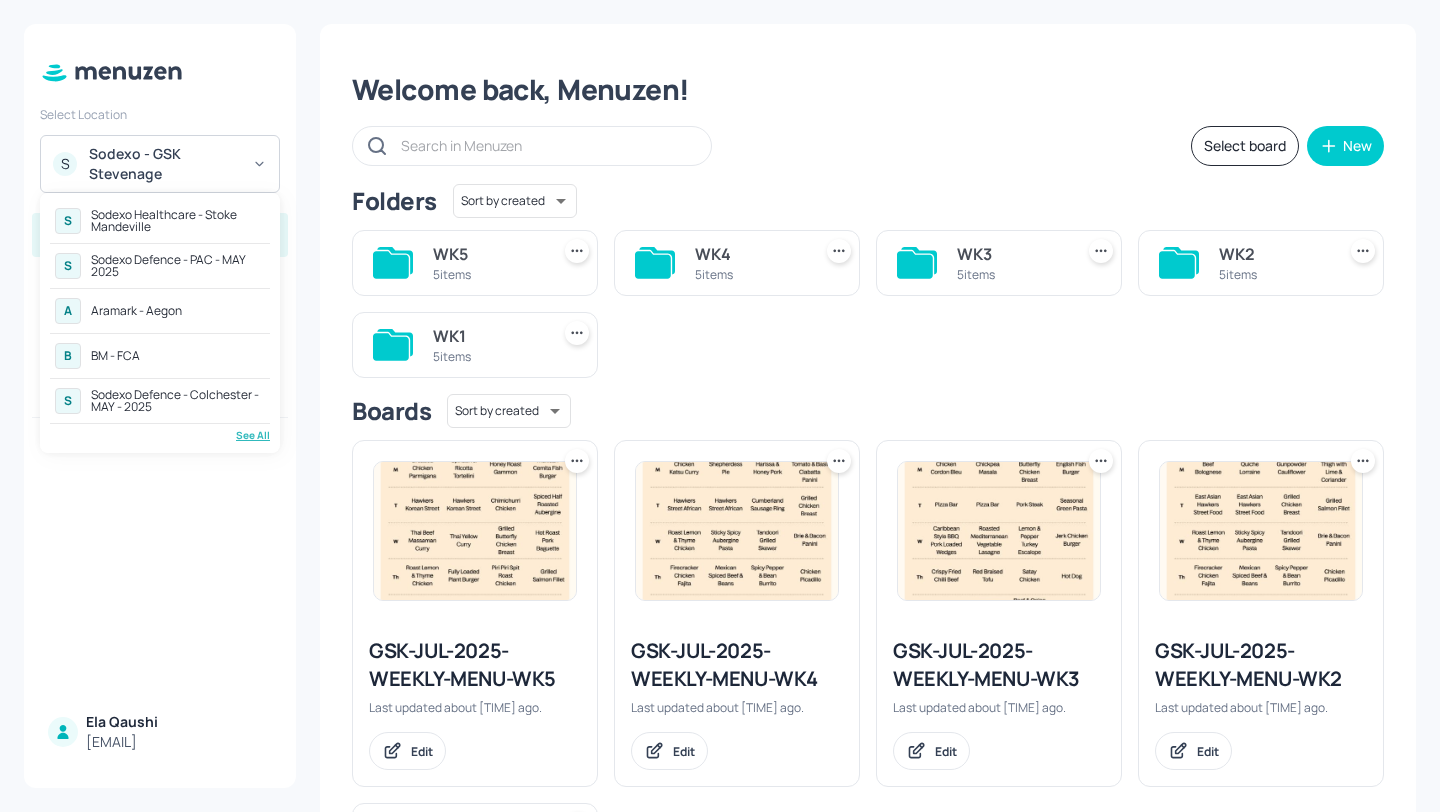 click on "See All" at bounding box center (160, 435) 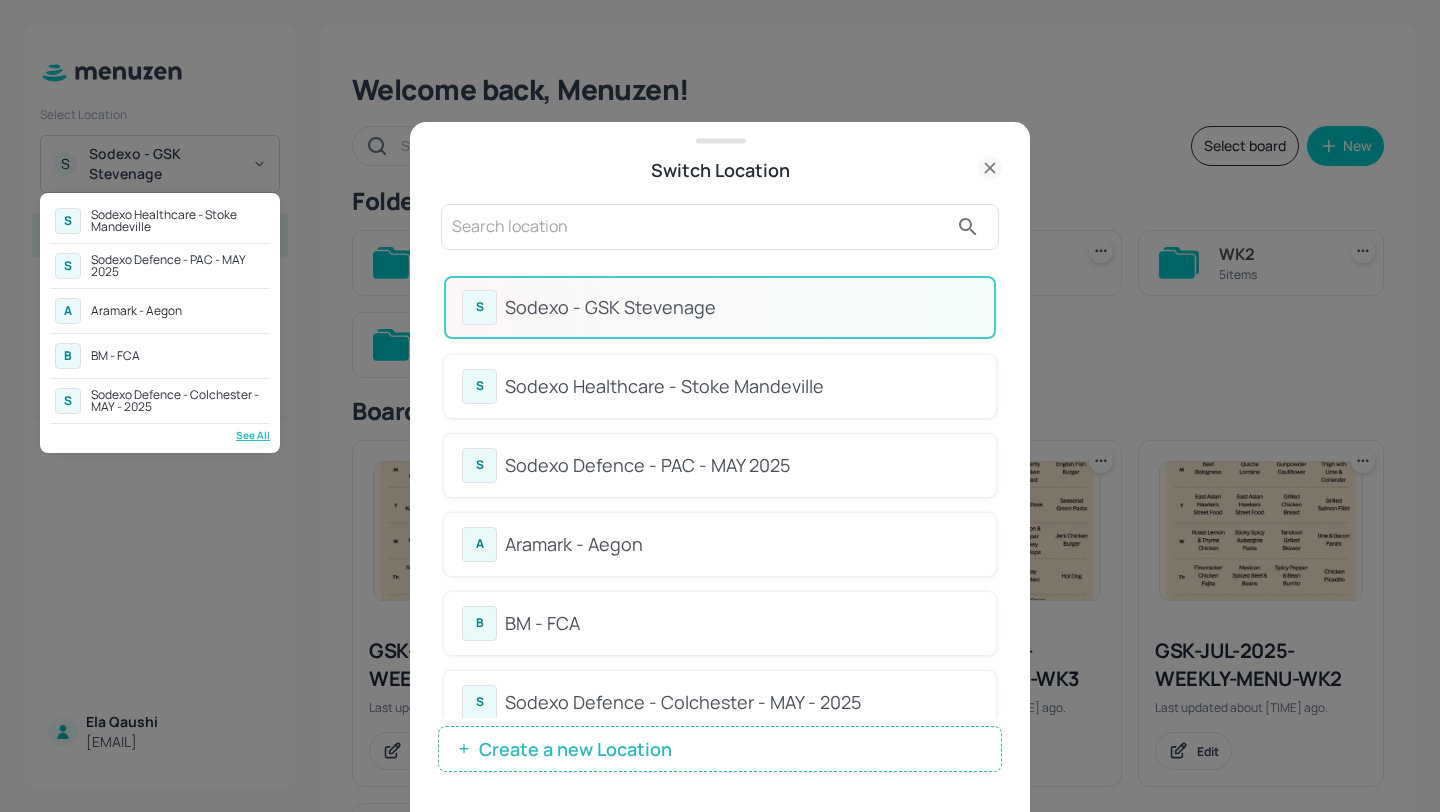 click at bounding box center (720, 406) 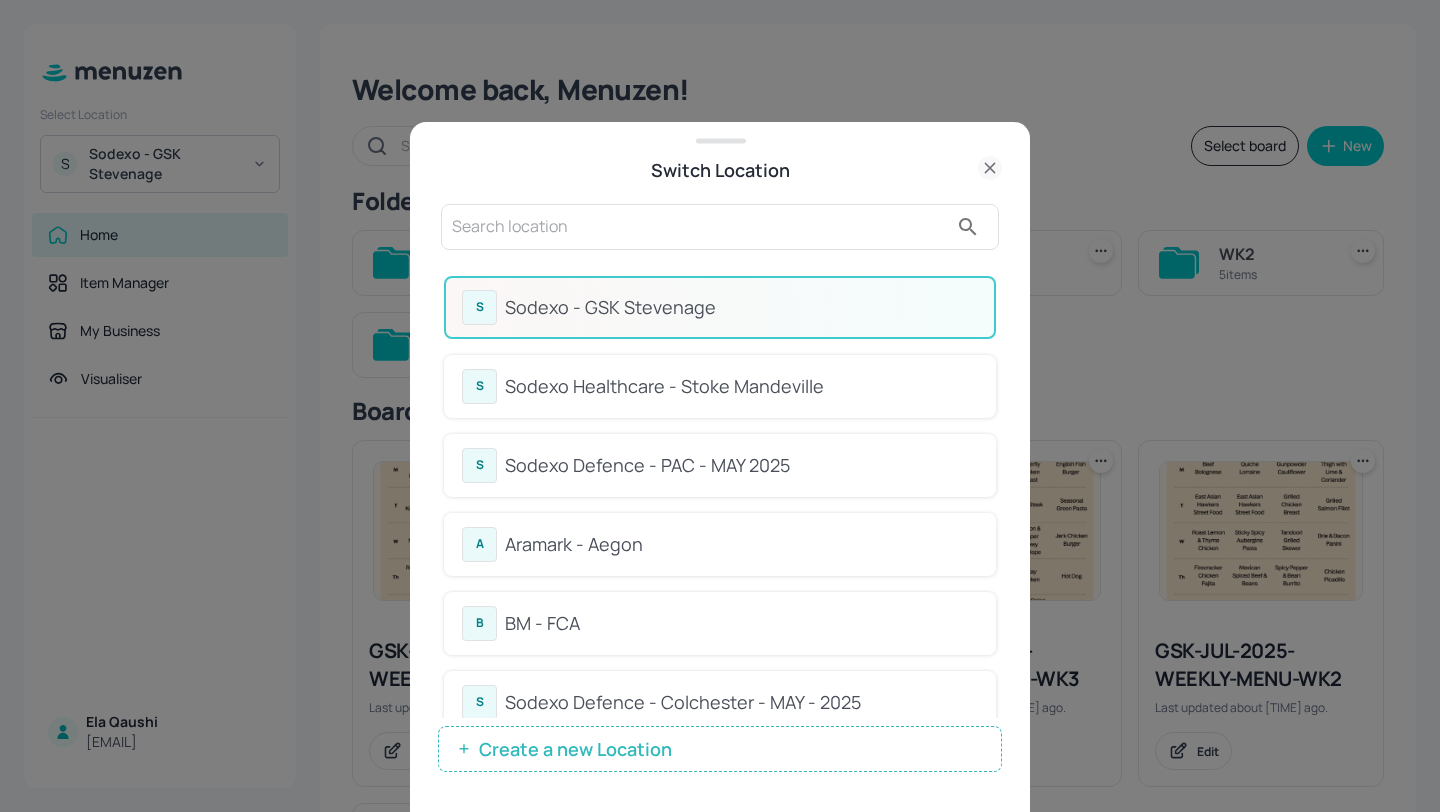 click at bounding box center [720, 406] 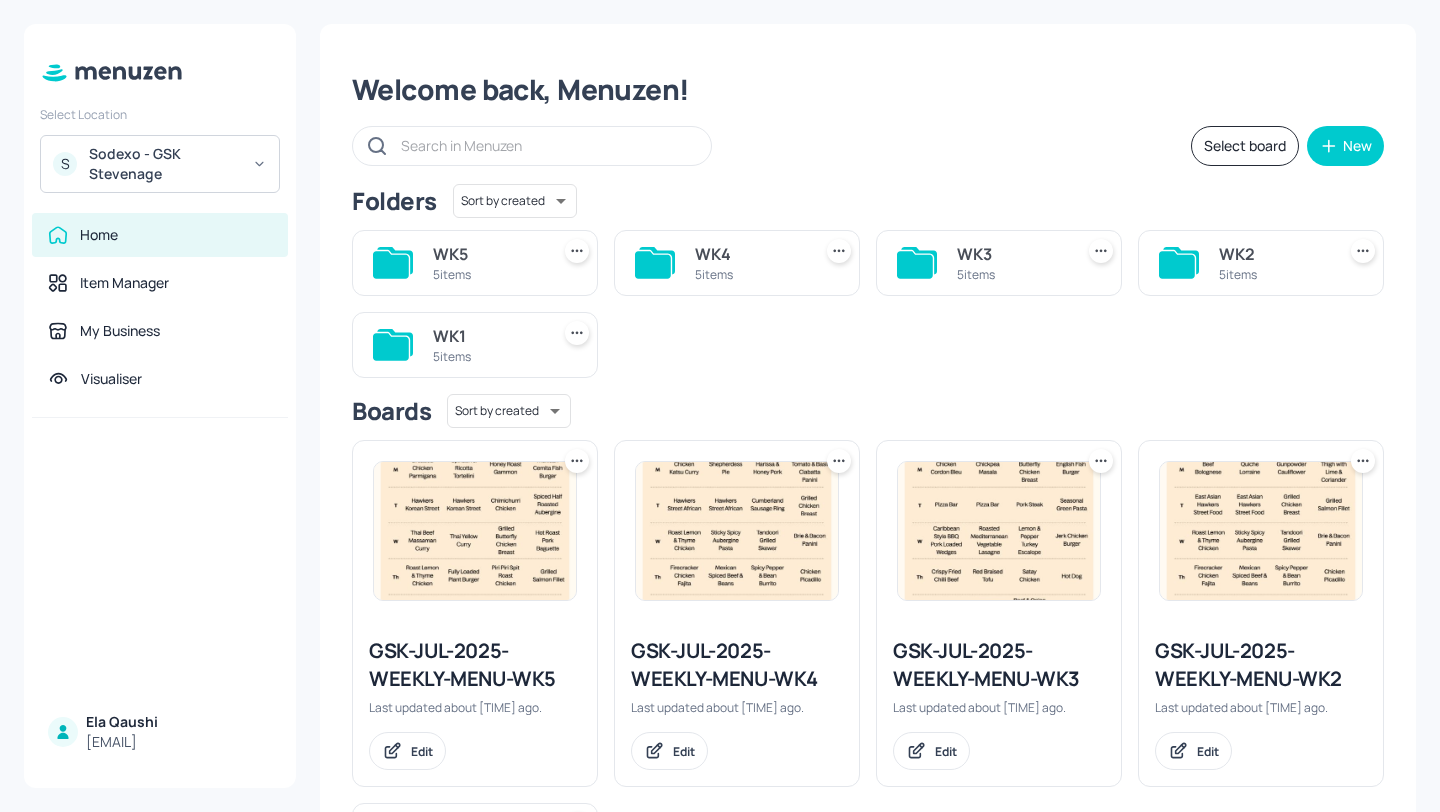 click on "Sodexo - GSK Stevenage" at bounding box center [164, 164] 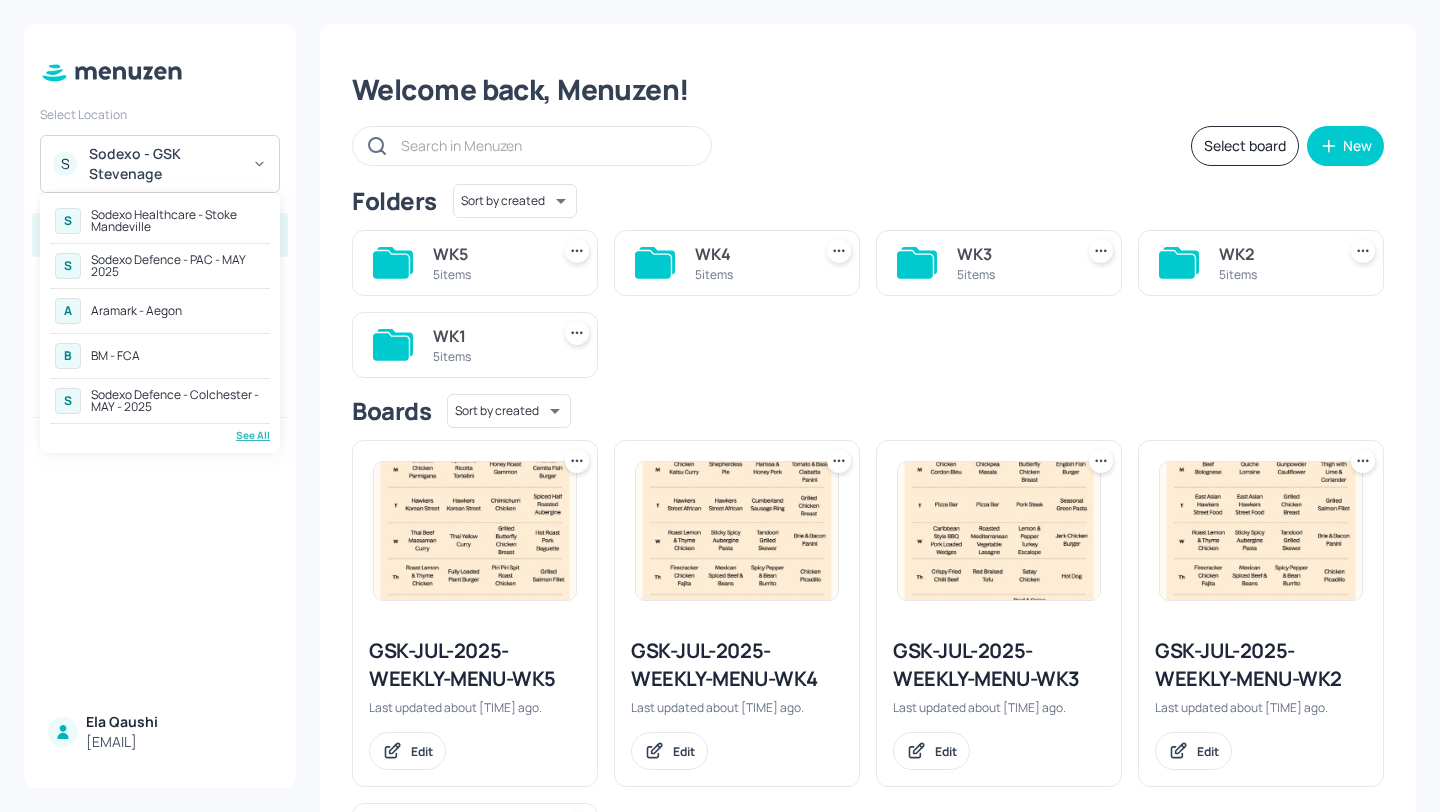 click on "A Aramark - Aegon" at bounding box center [160, 311] 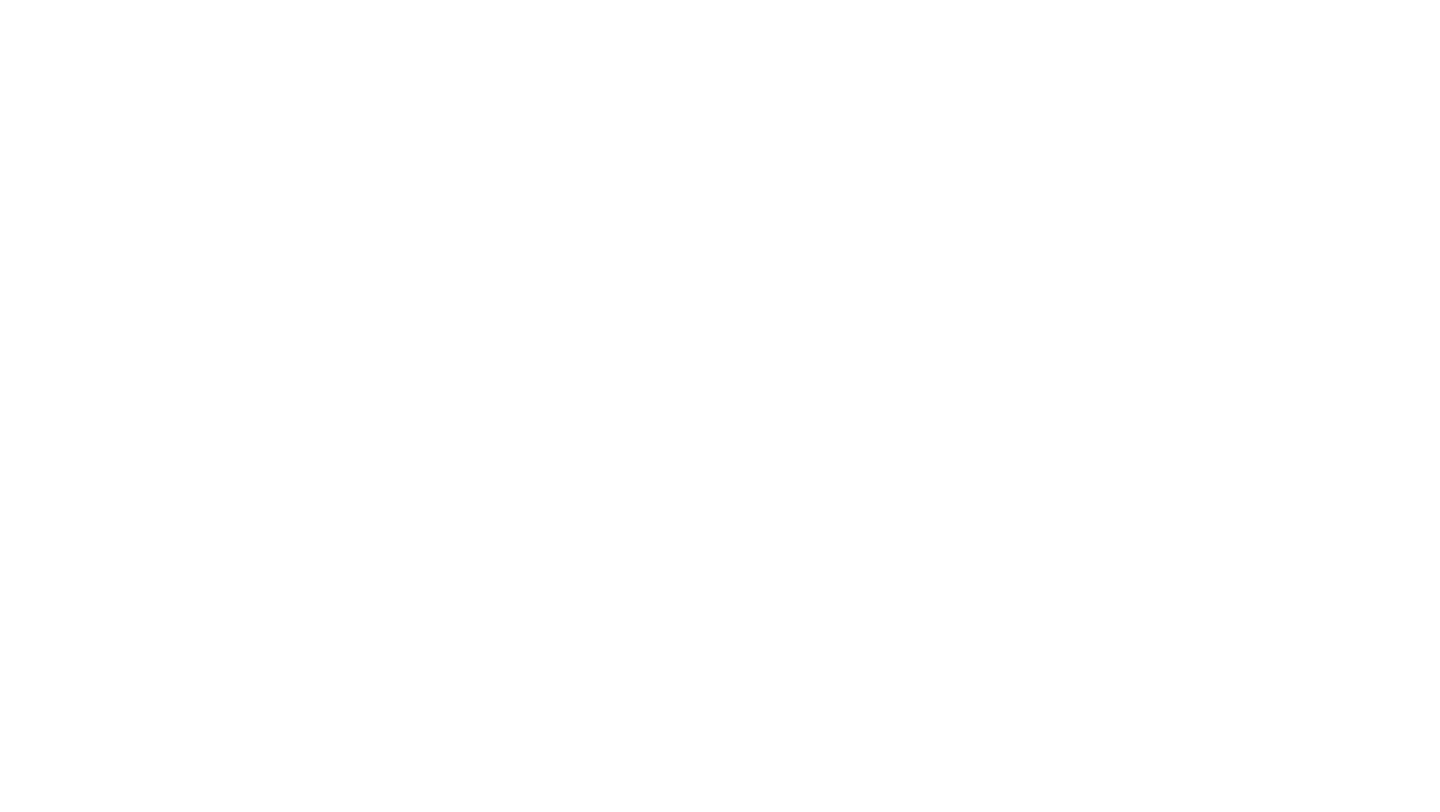 scroll, scrollTop: 0, scrollLeft: 0, axis: both 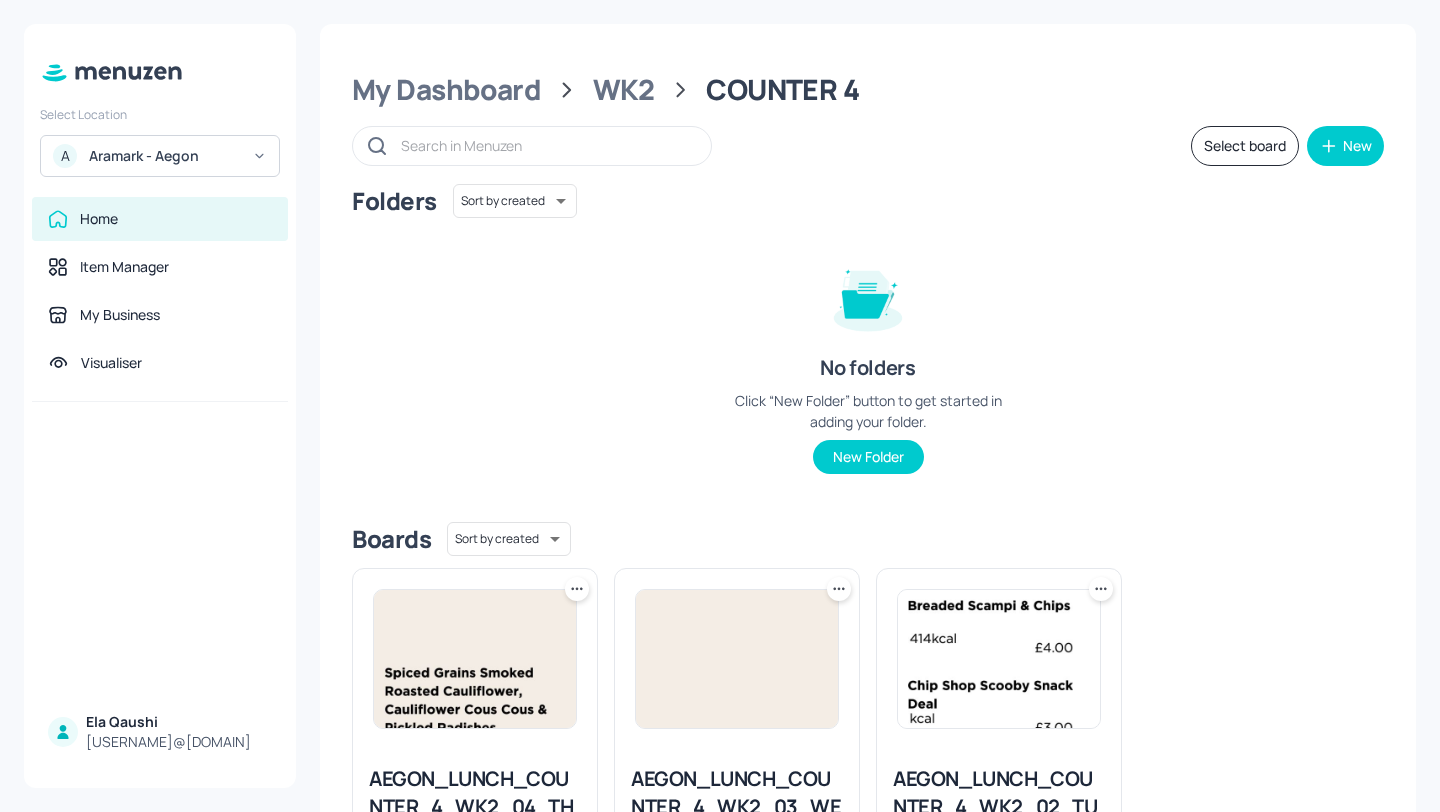click on "My Dashboard WK2 COUNTER 4 Select board New Folders Sort by created id ​ No folders Click “New Folder” button to get started in adding your folder. New Folder Boards Sort by created id ​ [COMPANY]_[MEAL]_COUNTER_4_WK2_04_THU Last updated 5 days ago. Edit [COMPANY]_[MEAL]_COUNTER_4_WK2_03_WED Last updated about 1 hour ago. Edit [COMPANY]_[MEAL]_COUNTER_4_WK2_02_TUE Created 12 days ago. Edit" at bounding box center [868, 507] 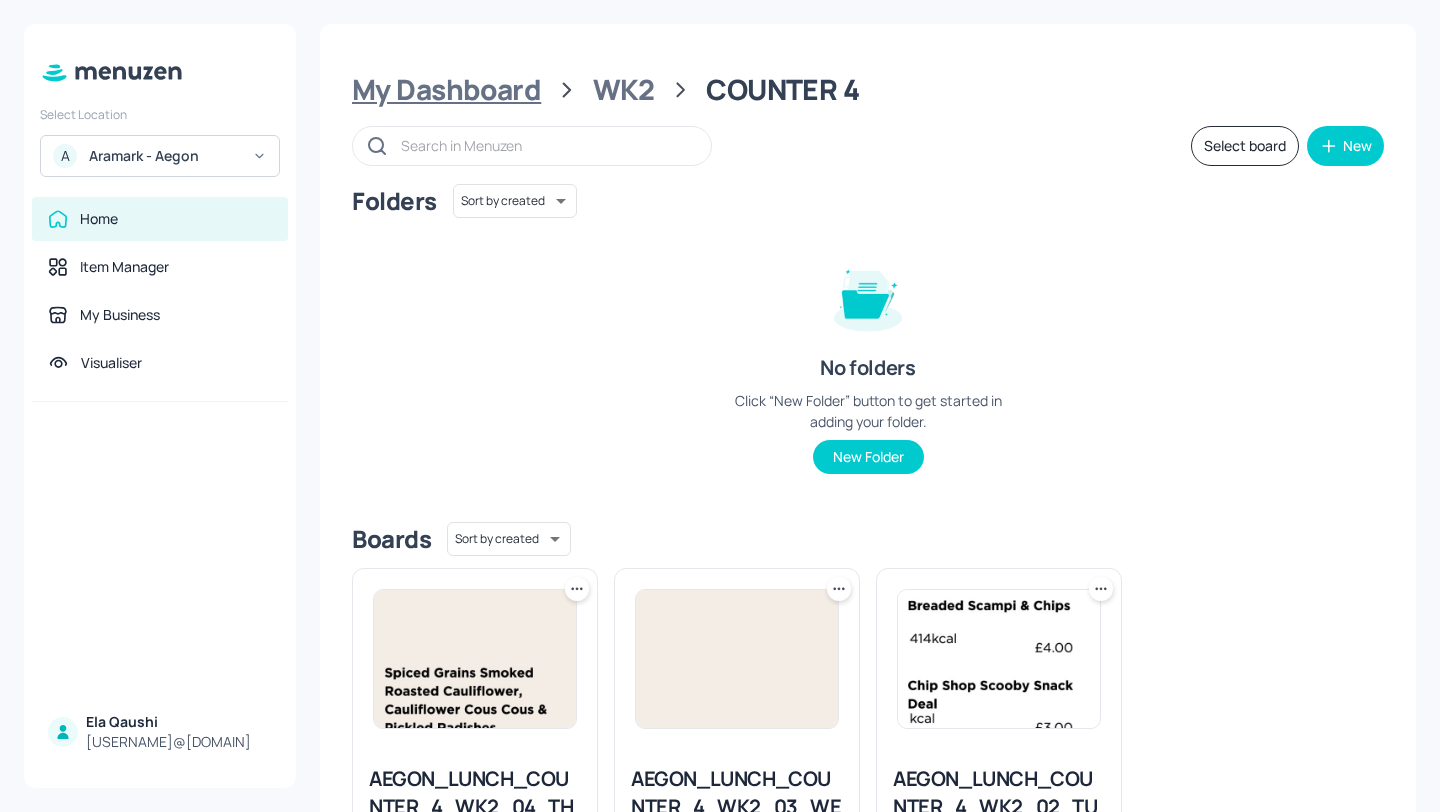 click on "My Dashboard" at bounding box center (446, 90) 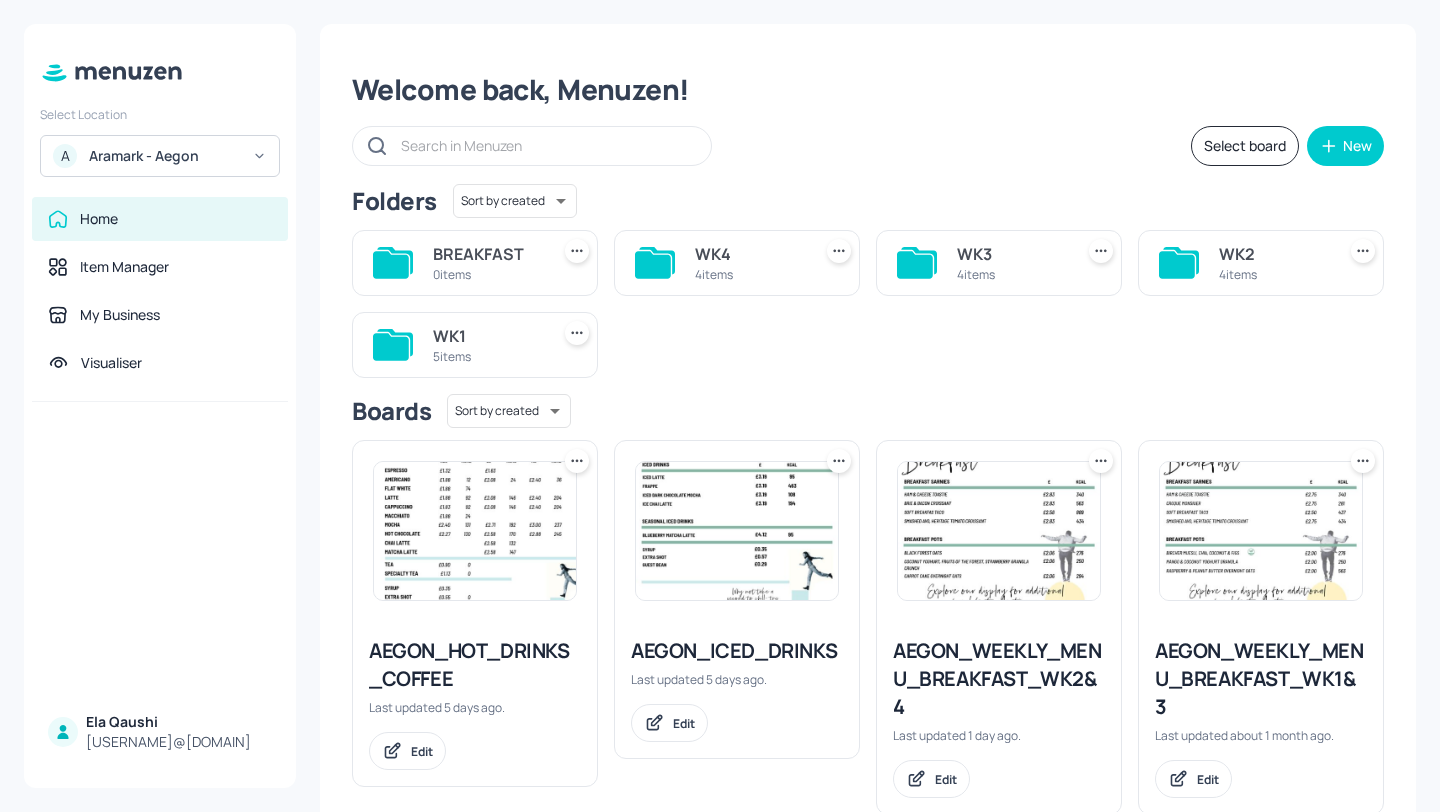 click on "0  items" at bounding box center [487, 274] 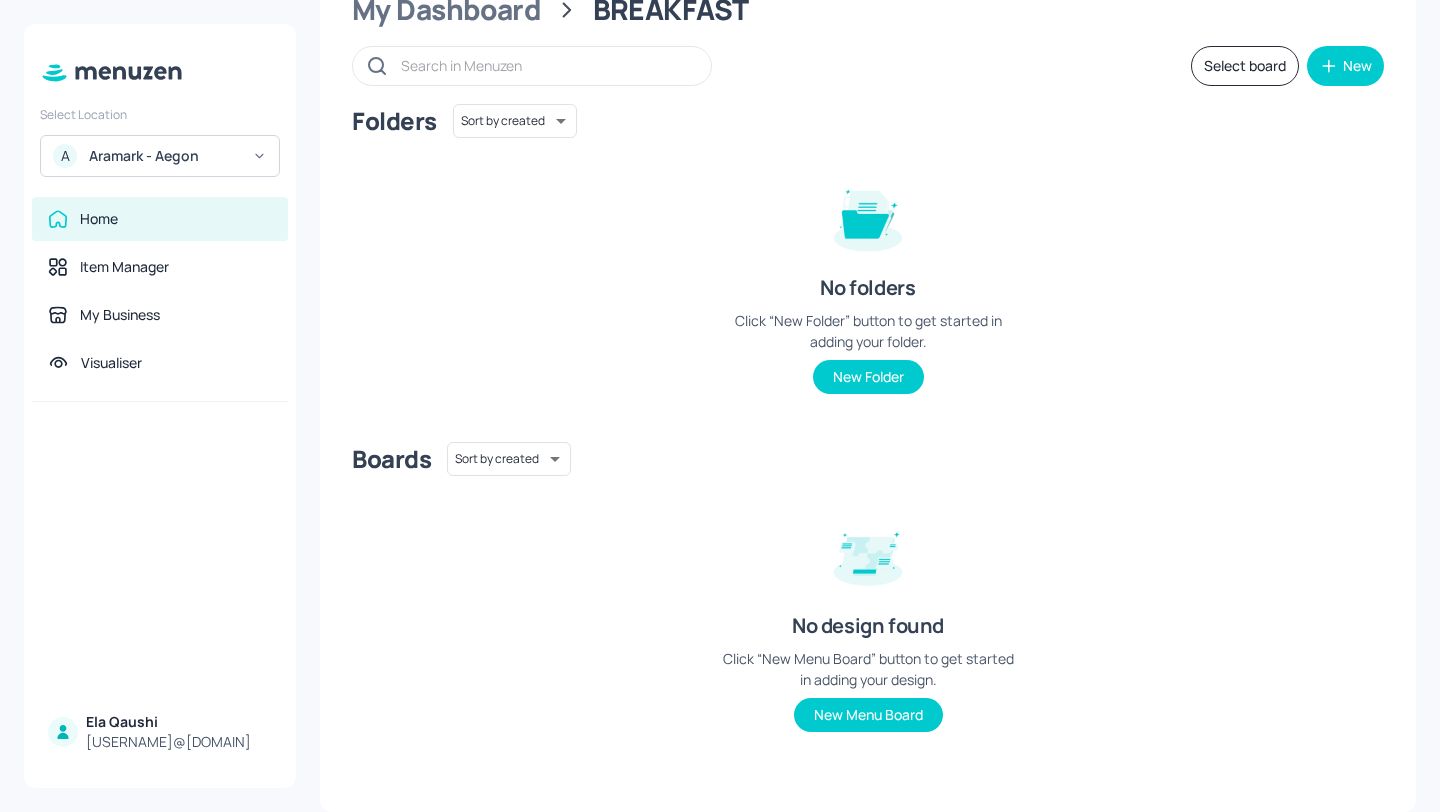 scroll, scrollTop: 0, scrollLeft: 0, axis: both 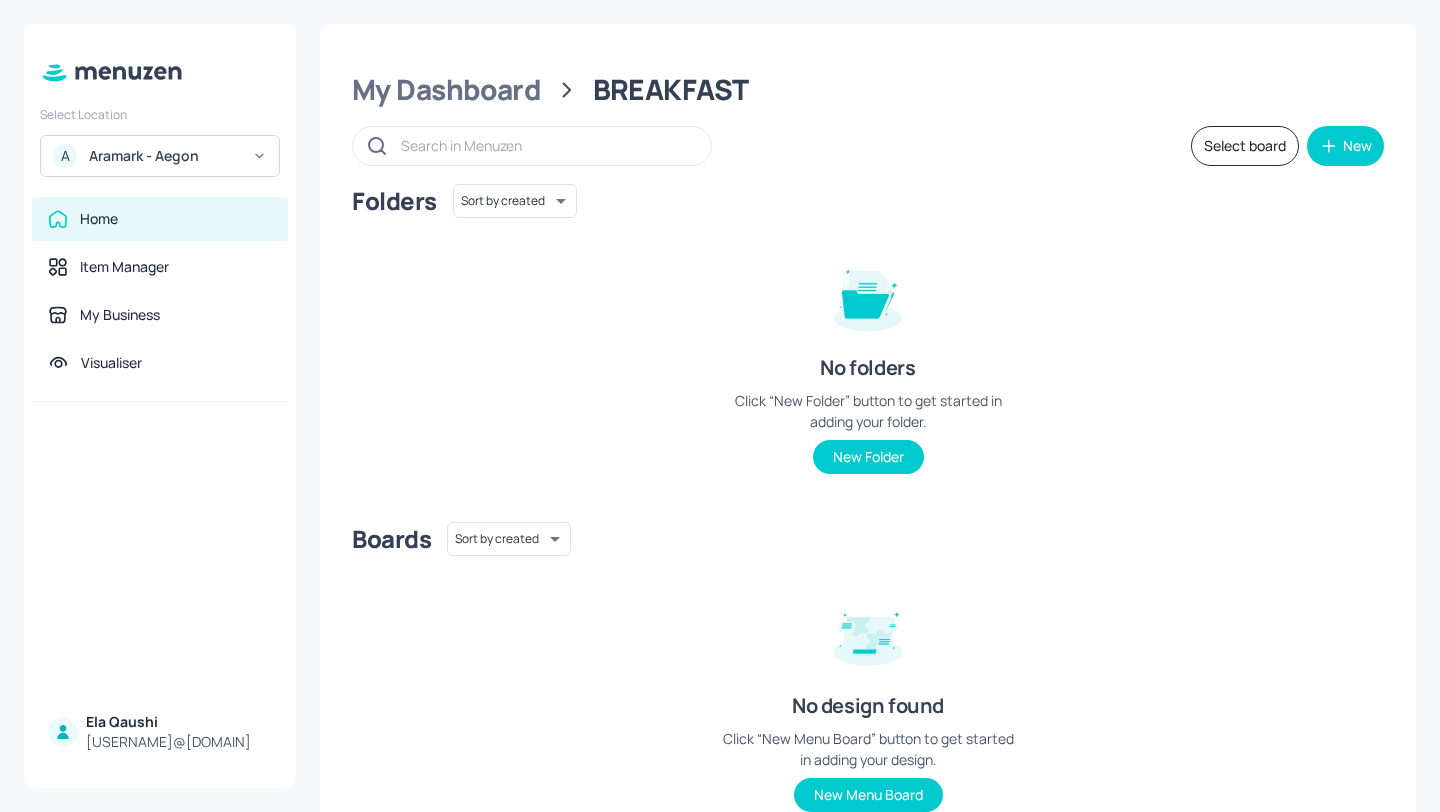 click on "My Dashboard BREAKFAST Select board New Folders Sort by created id ​ No folders Click “New Folder” button to get started in adding your folder. New Folder Boards Sort by created id ​ No design found Click “New Menu Board” button to get started in adding your design. New Menu Board" at bounding box center (868, 458) 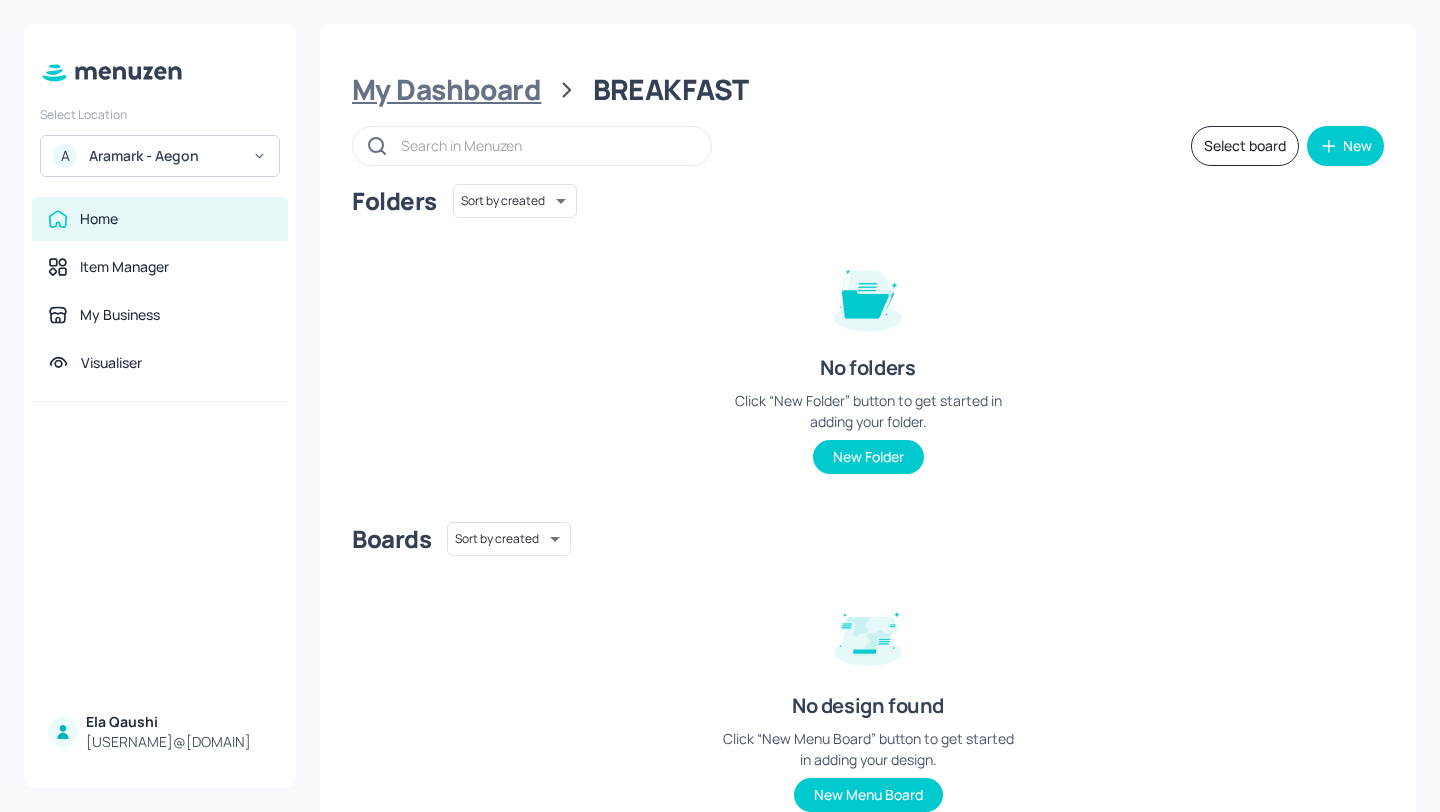 click on "My Dashboard" at bounding box center (446, 90) 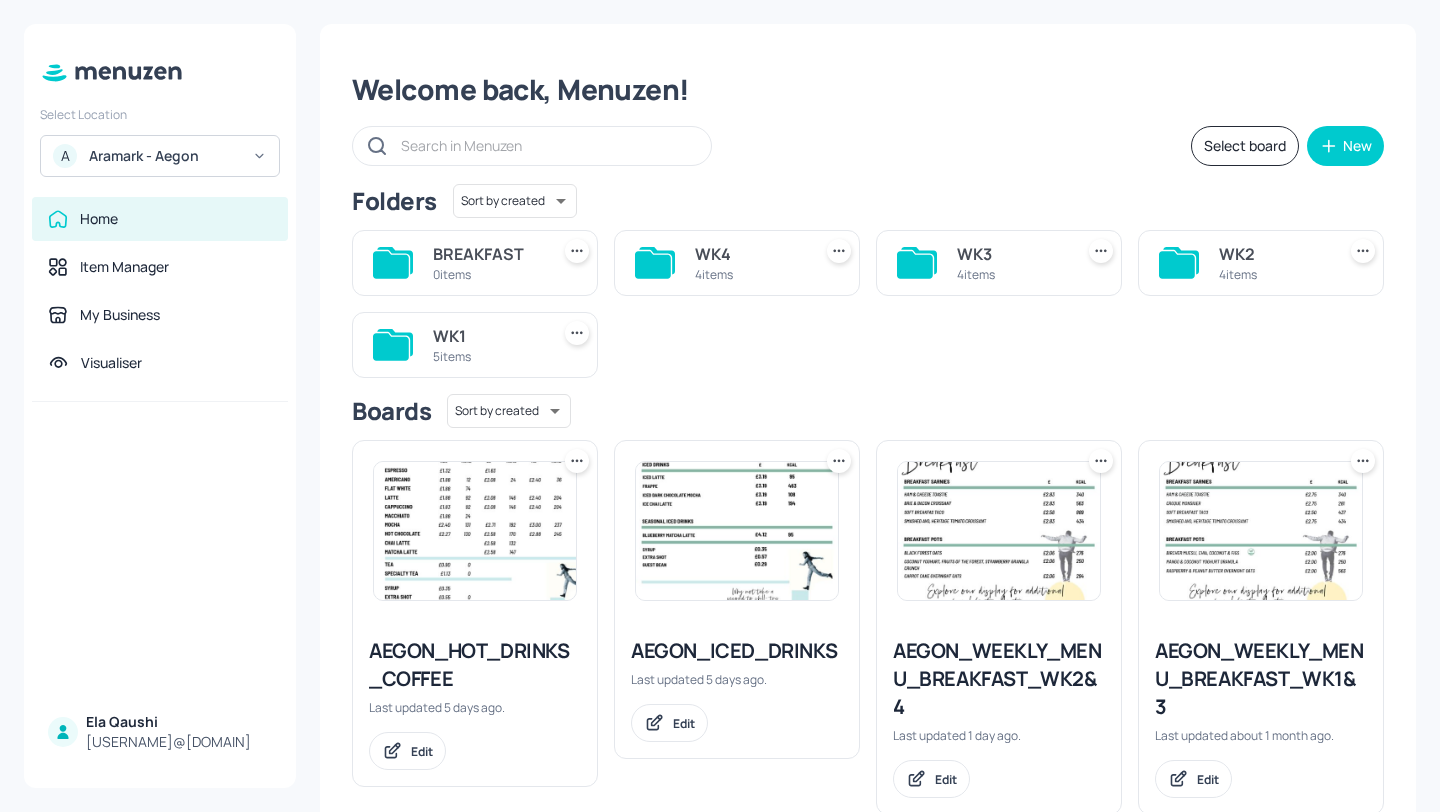 click on "5  items" at bounding box center (487, 356) 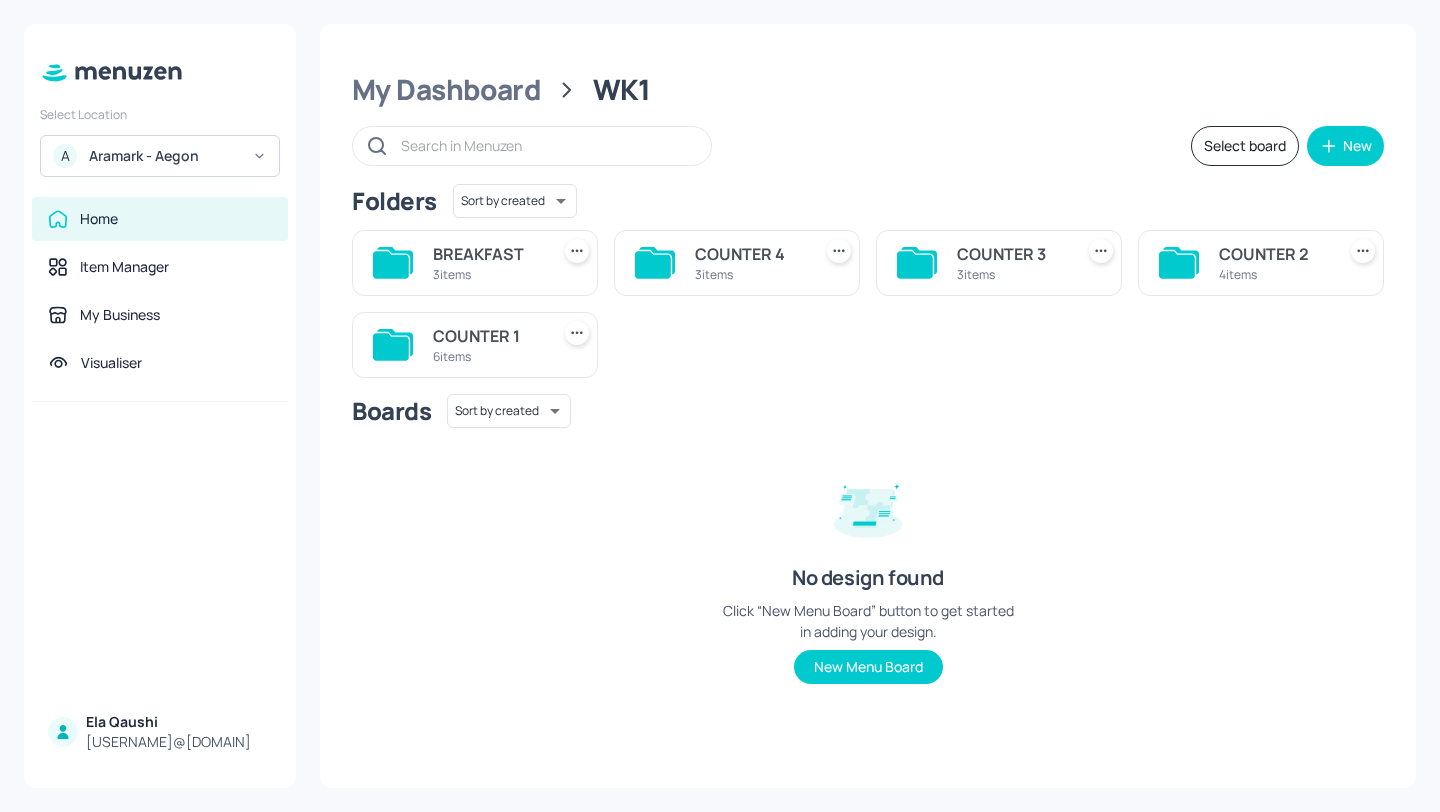 click on "BREAKFAST" at bounding box center [487, 254] 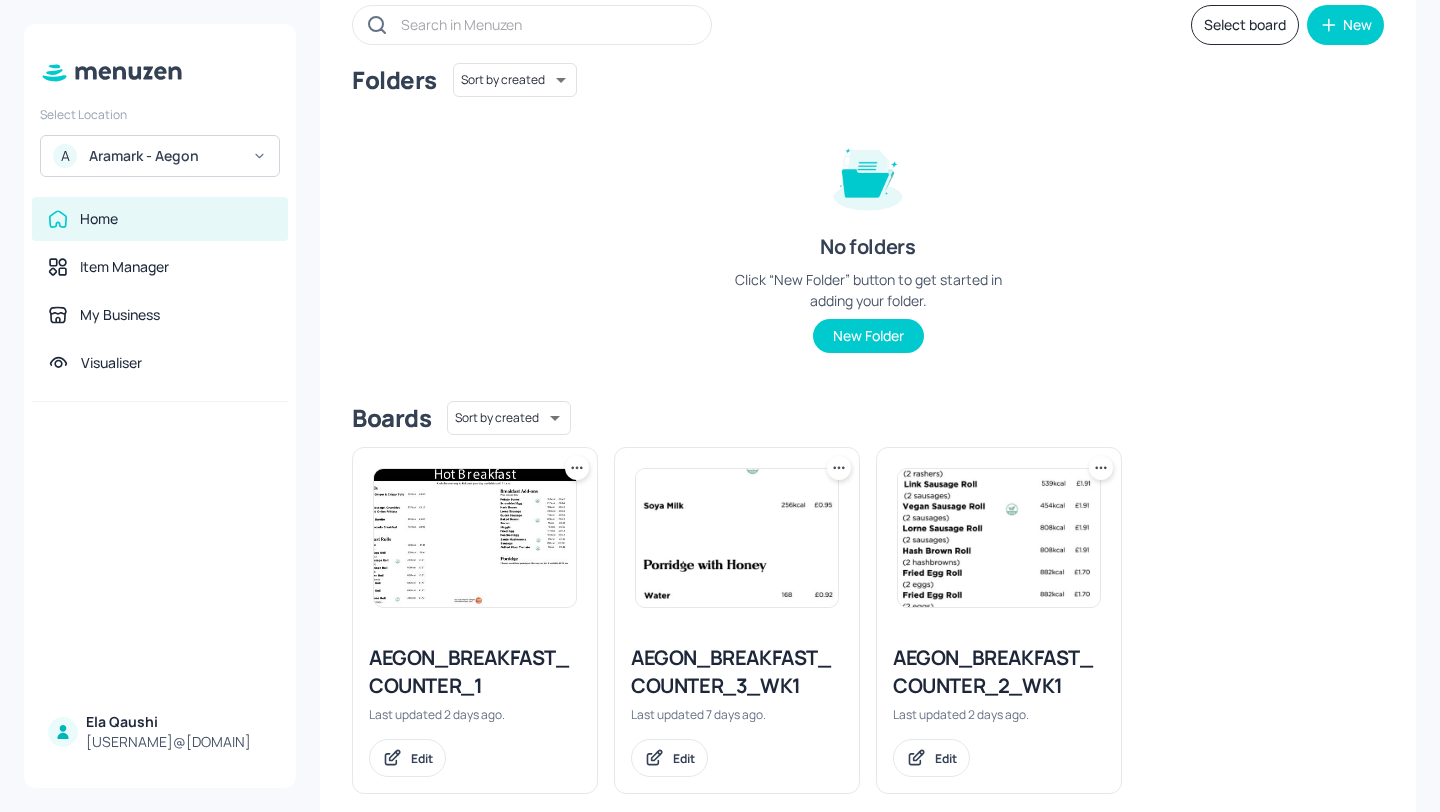 scroll, scrollTop: 151, scrollLeft: 0, axis: vertical 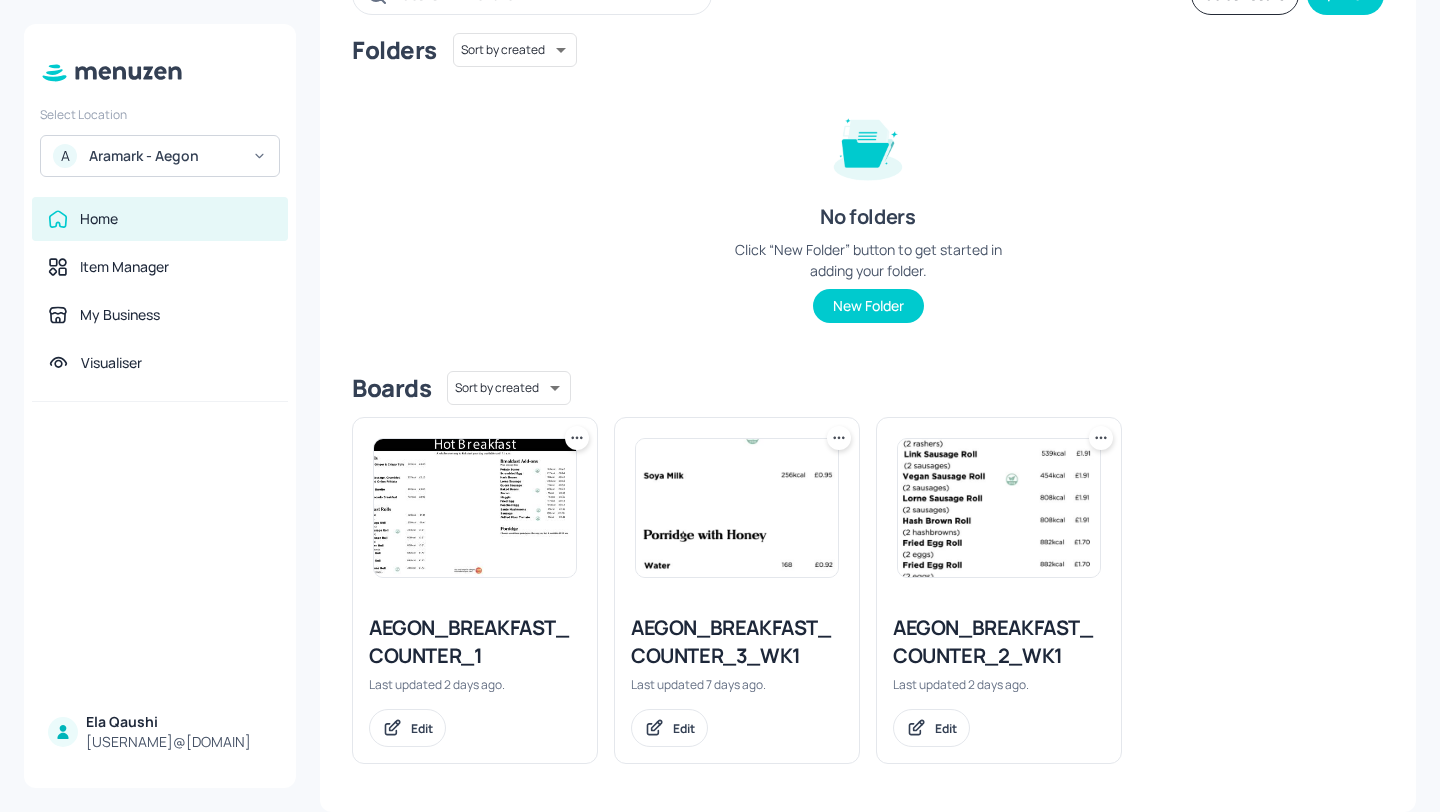 click on "AEGON_BREAKFAST_COUNTER_2_WK1" at bounding box center [999, 642] 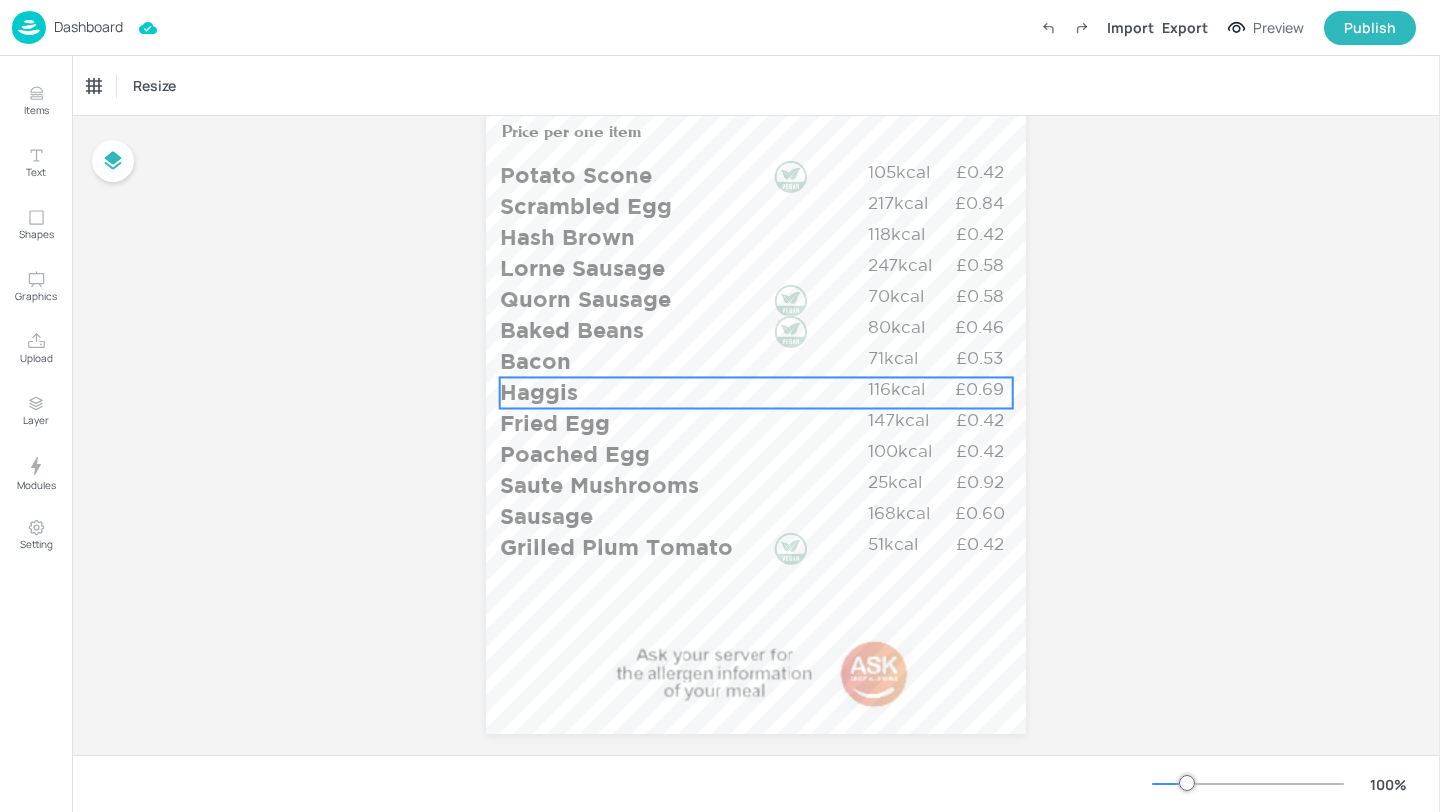 scroll, scrollTop: 1395, scrollLeft: 0, axis: vertical 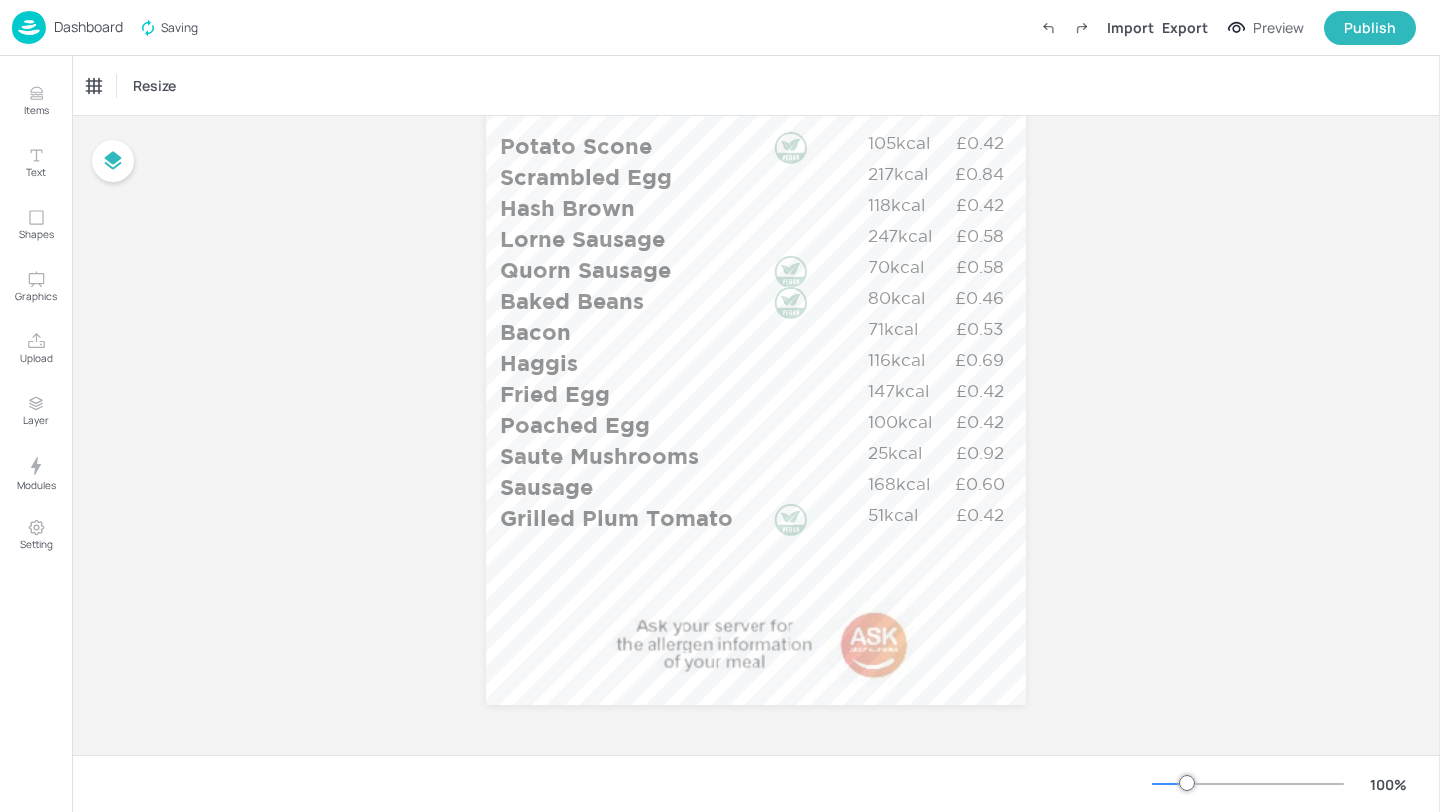 click on "Dashboard" at bounding box center [88, 27] 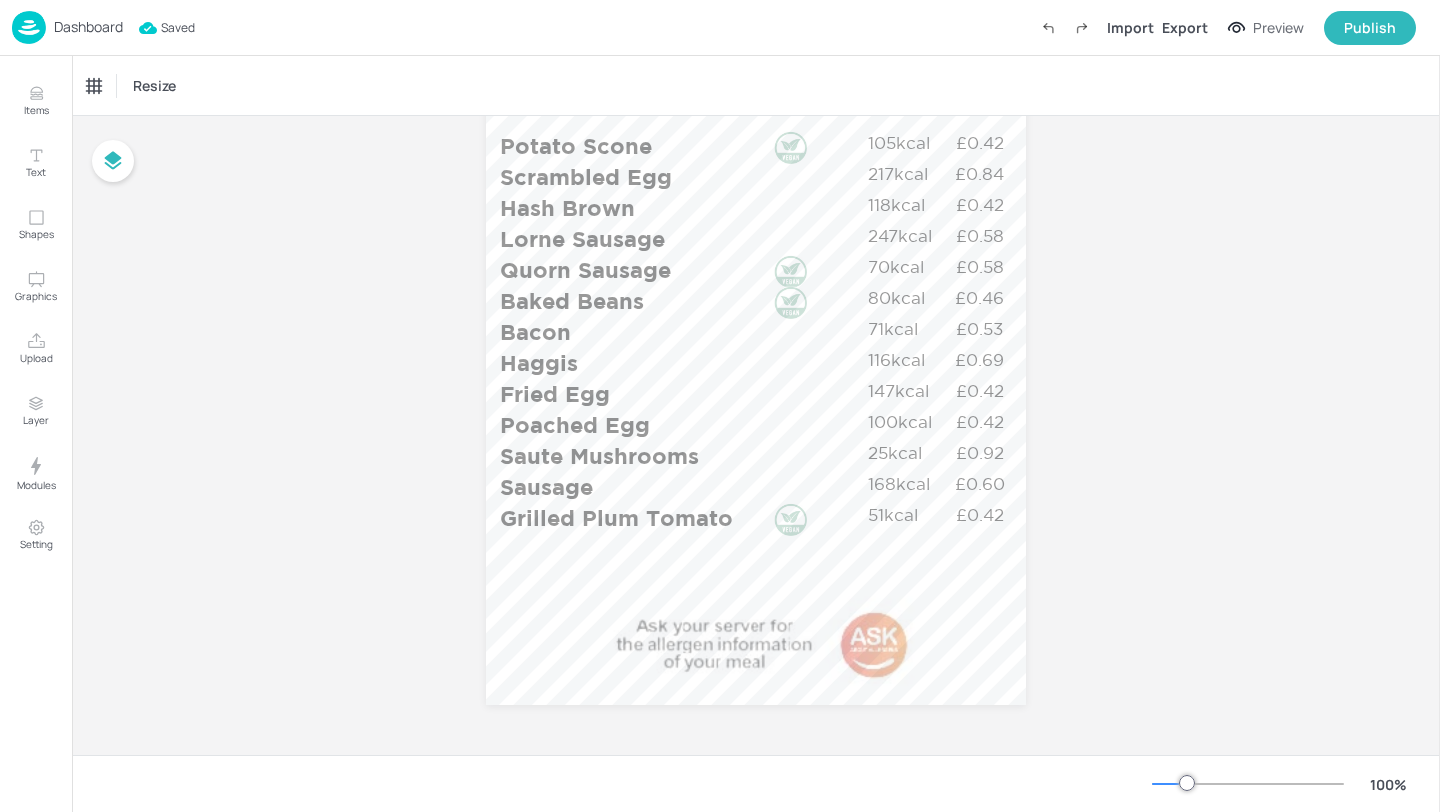 click on "Dashboard" at bounding box center [88, 27] 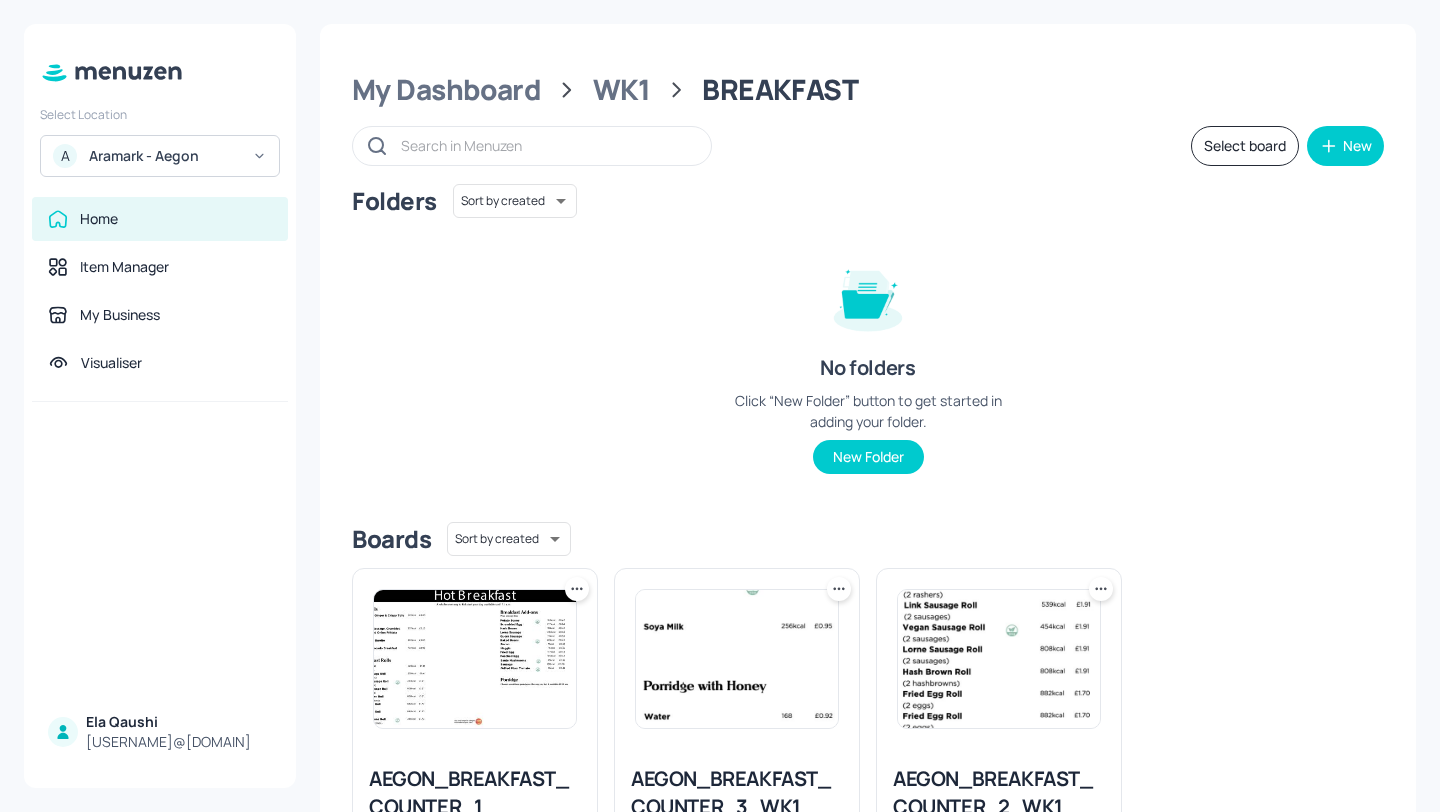 scroll, scrollTop: 45, scrollLeft: 0, axis: vertical 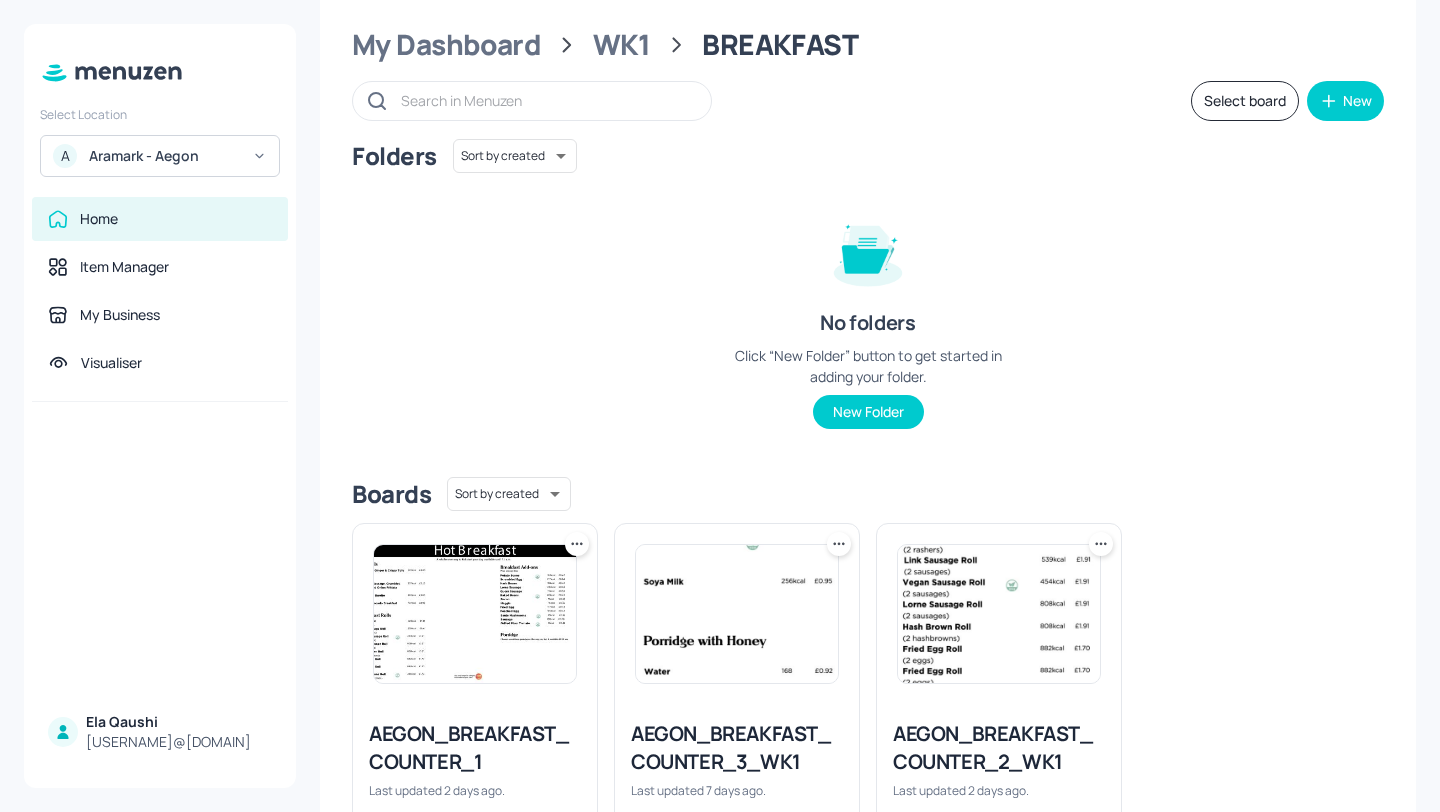click on "AEGON_BREAKFAST_COUNTER_1" at bounding box center [475, 748] 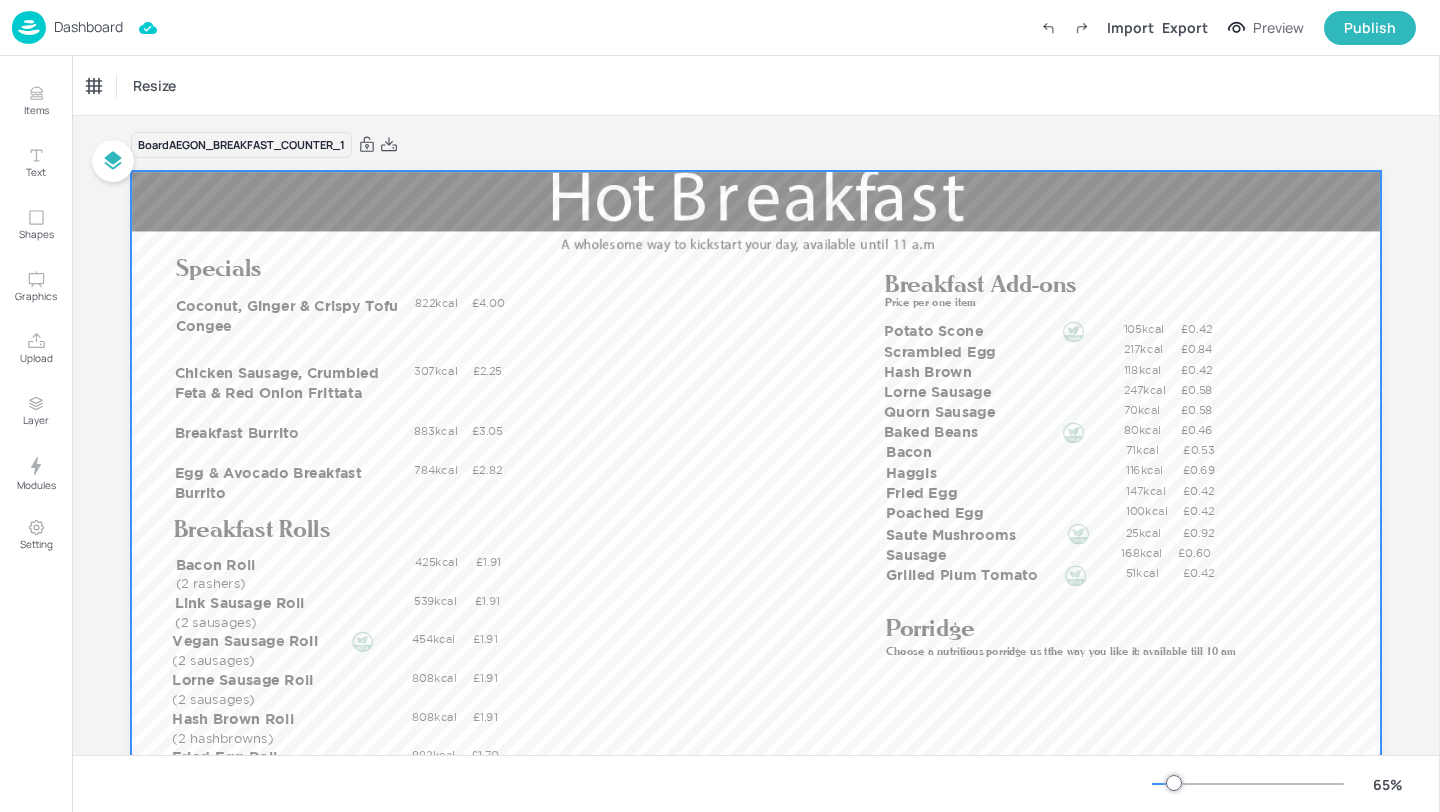 scroll, scrollTop: 23, scrollLeft: 0, axis: vertical 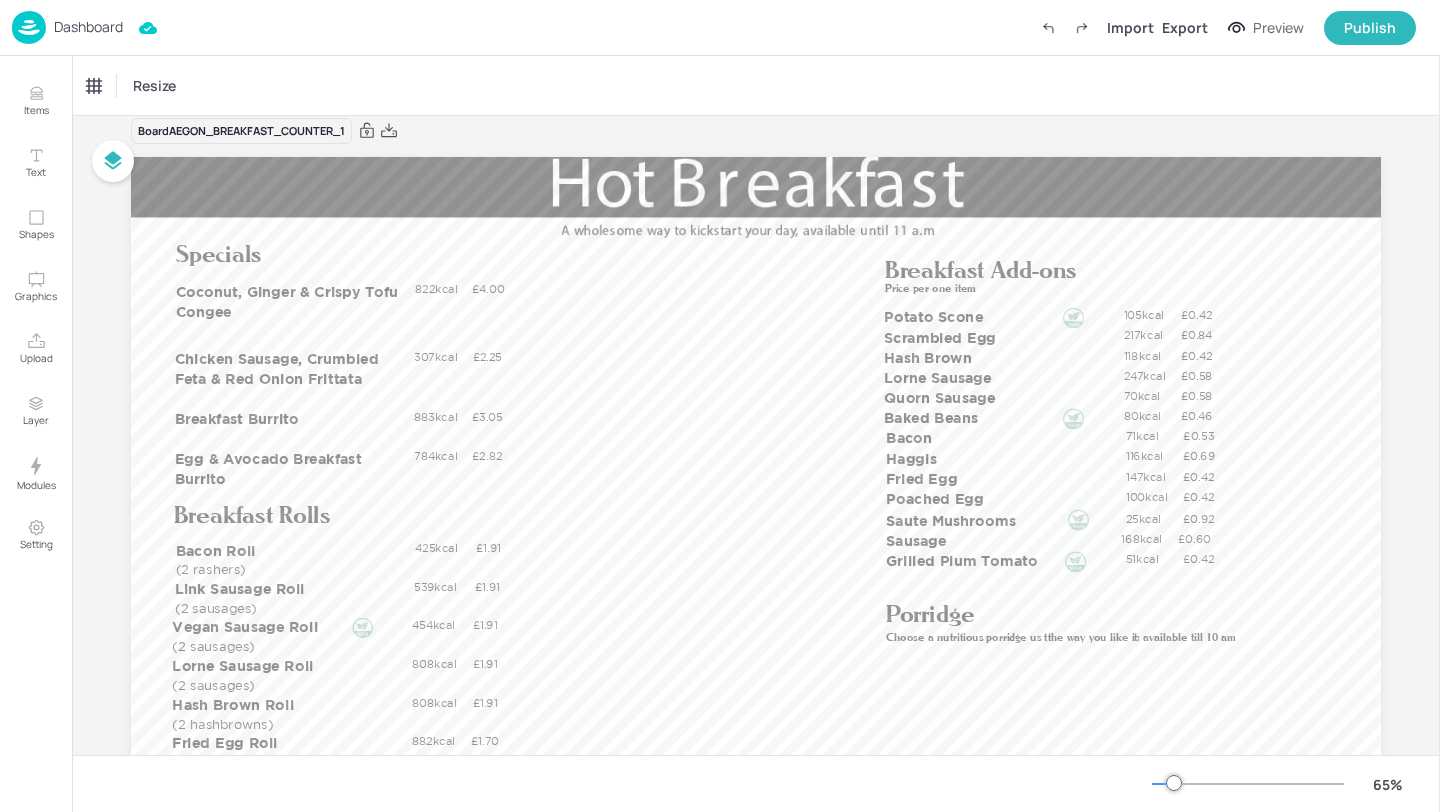click on "Dashboard" at bounding box center (88, 27) 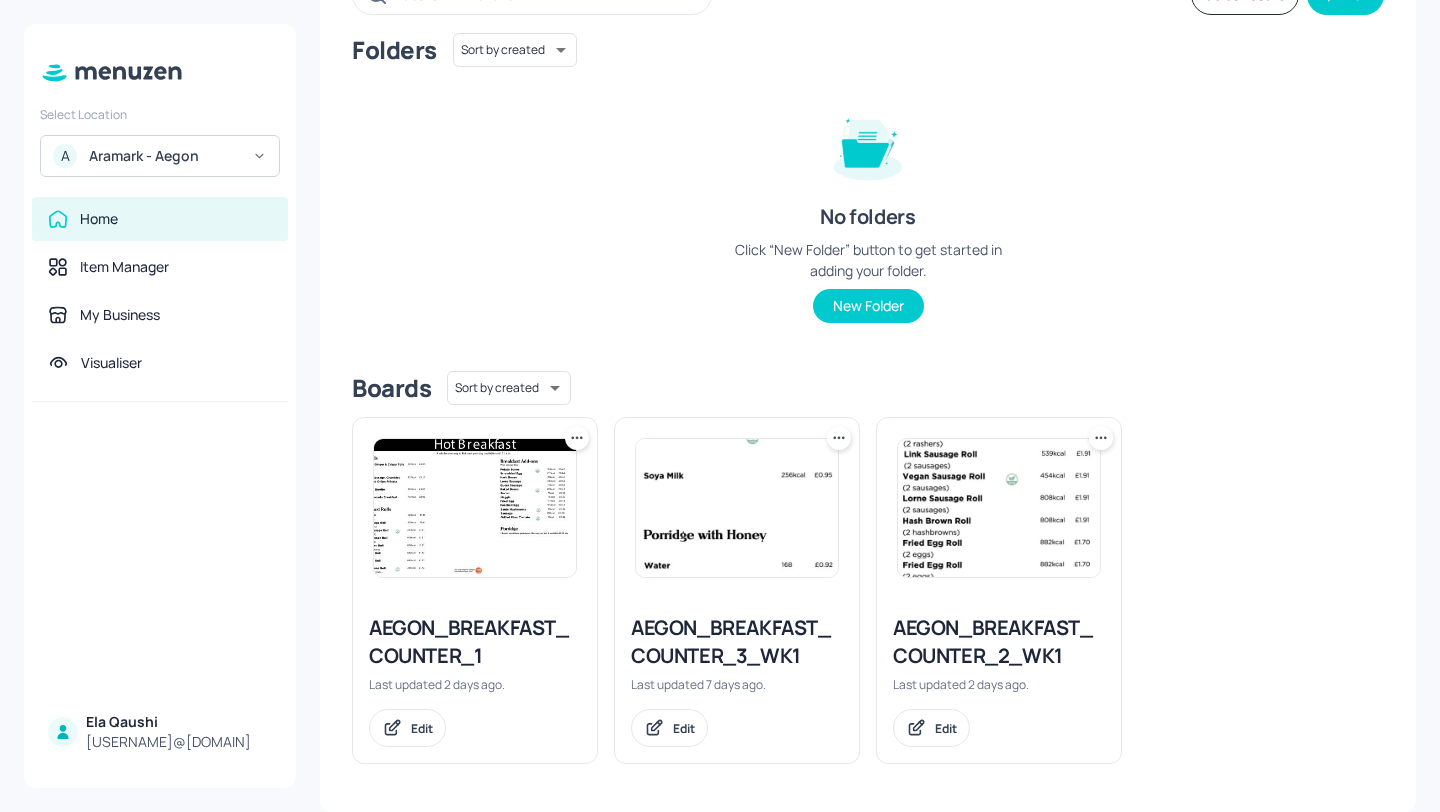 scroll, scrollTop: 0, scrollLeft: 0, axis: both 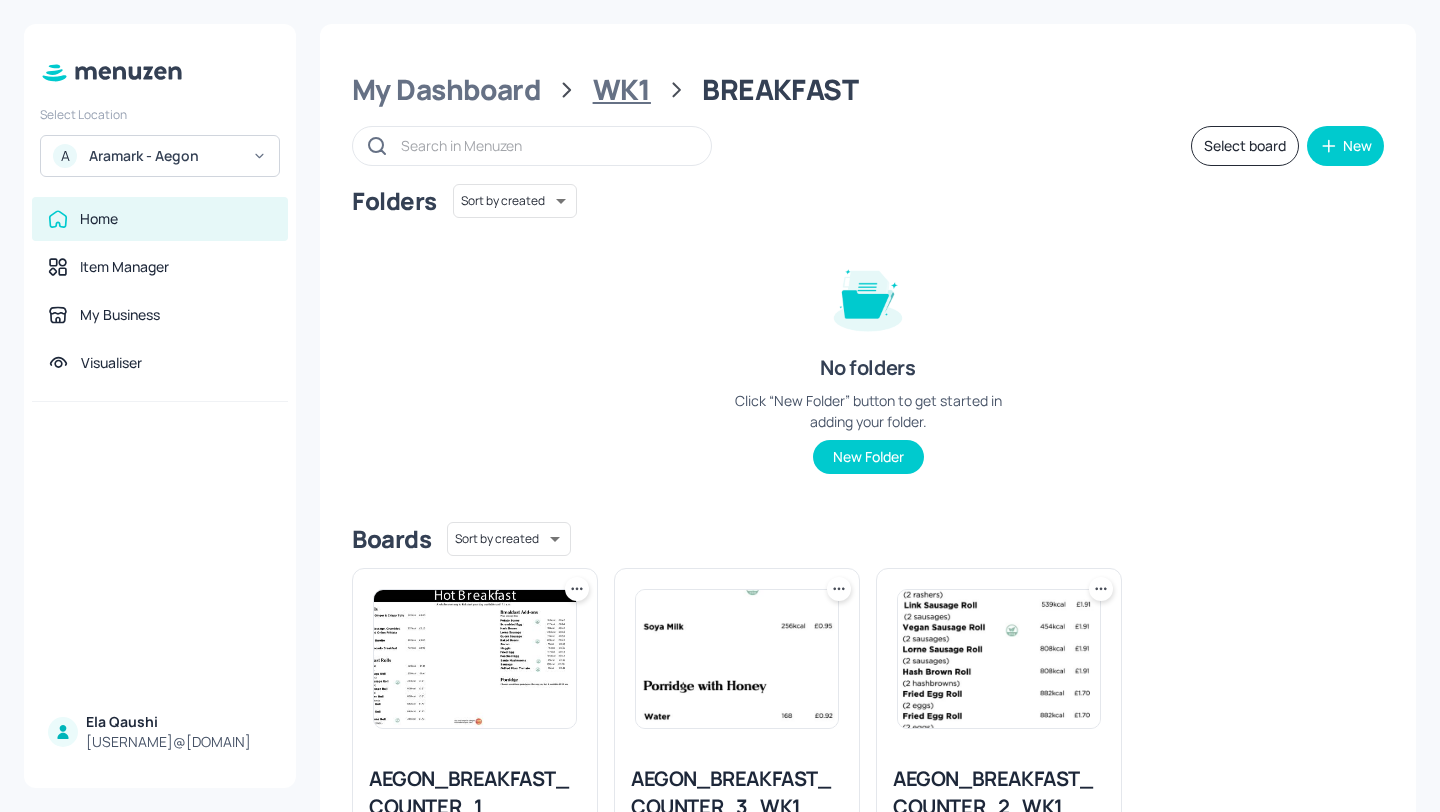 click on "WK1" at bounding box center (622, 90) 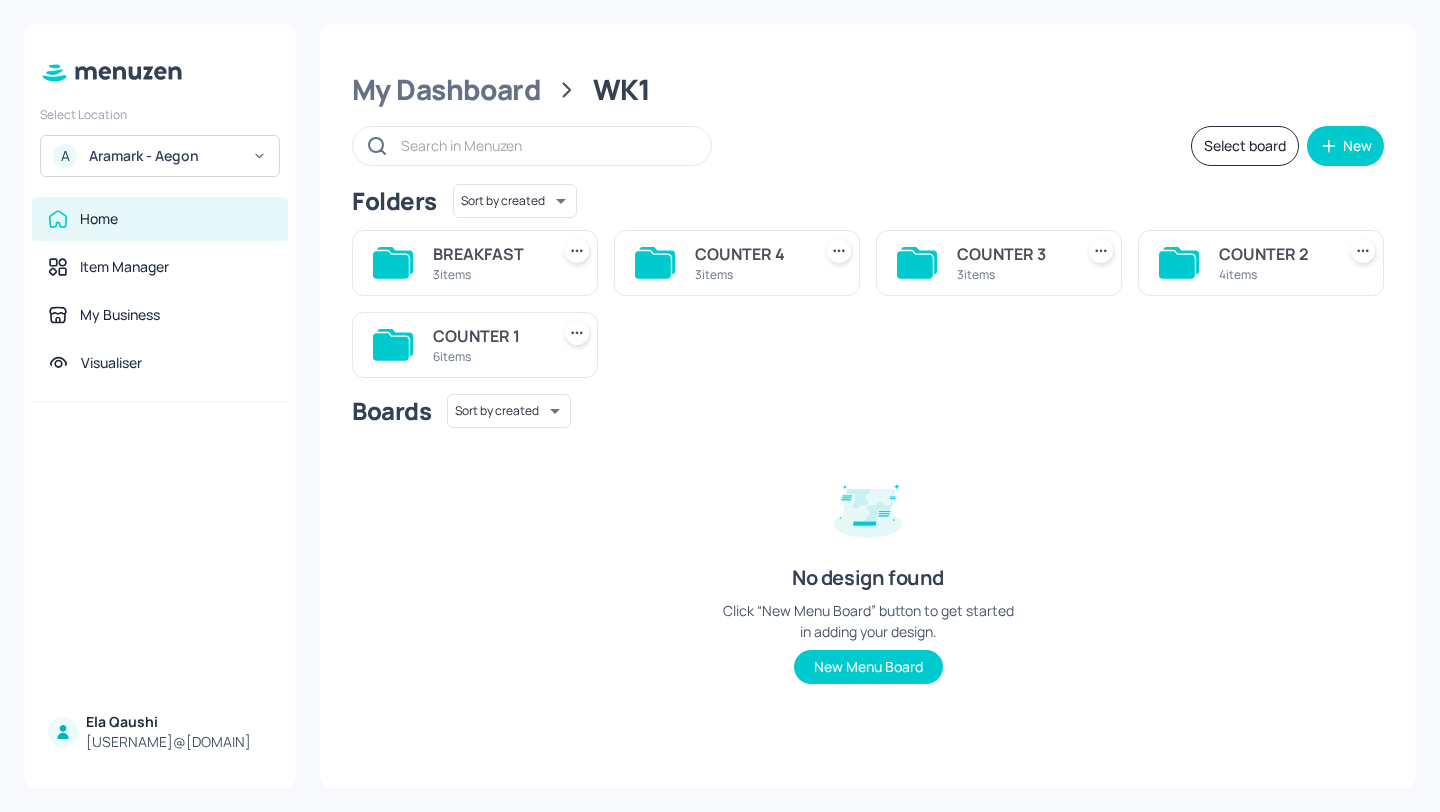 click on "COUNTER 1" at bounding box center [487, 336] 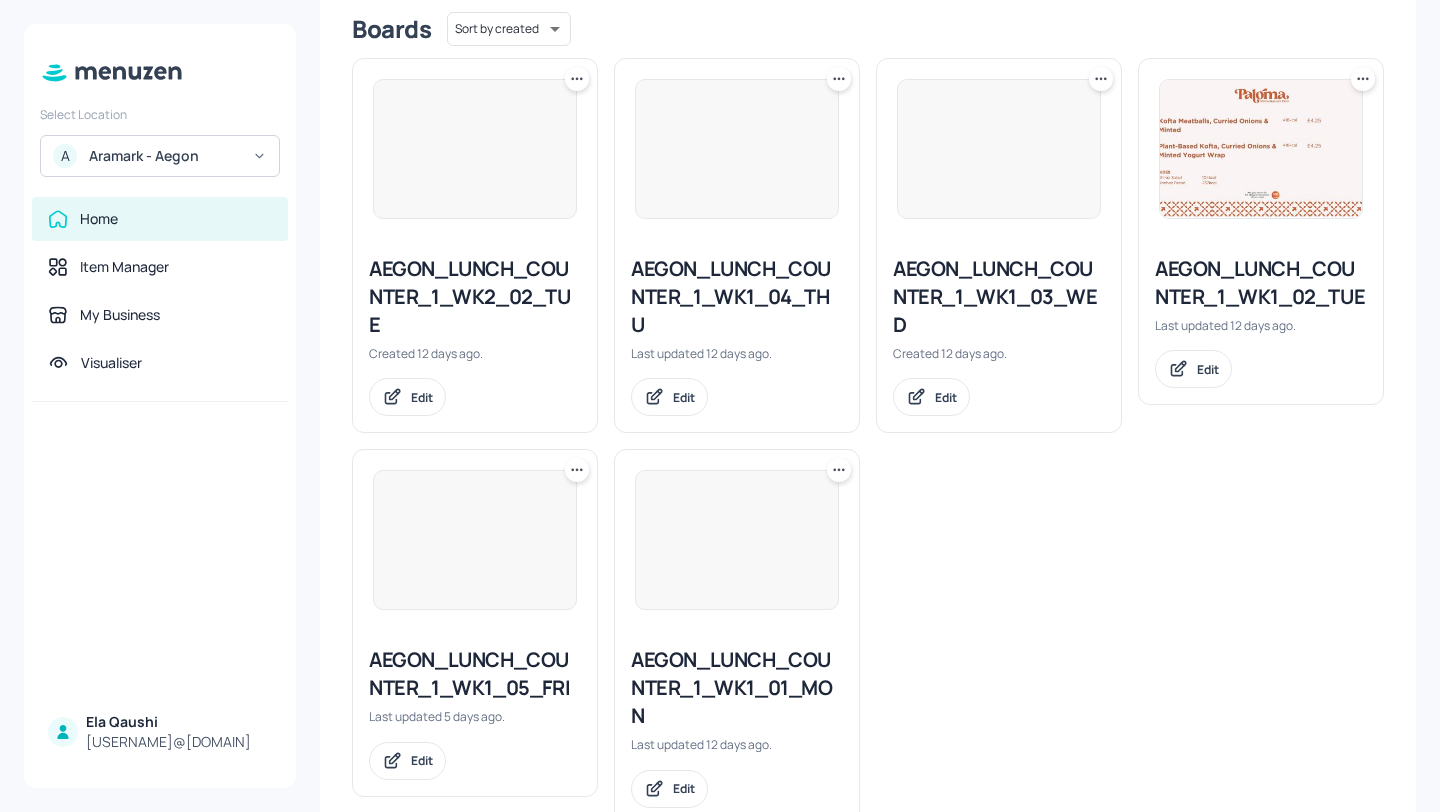 scroll, scrollTop: 570, scrollLeft: 0, axis: vertical 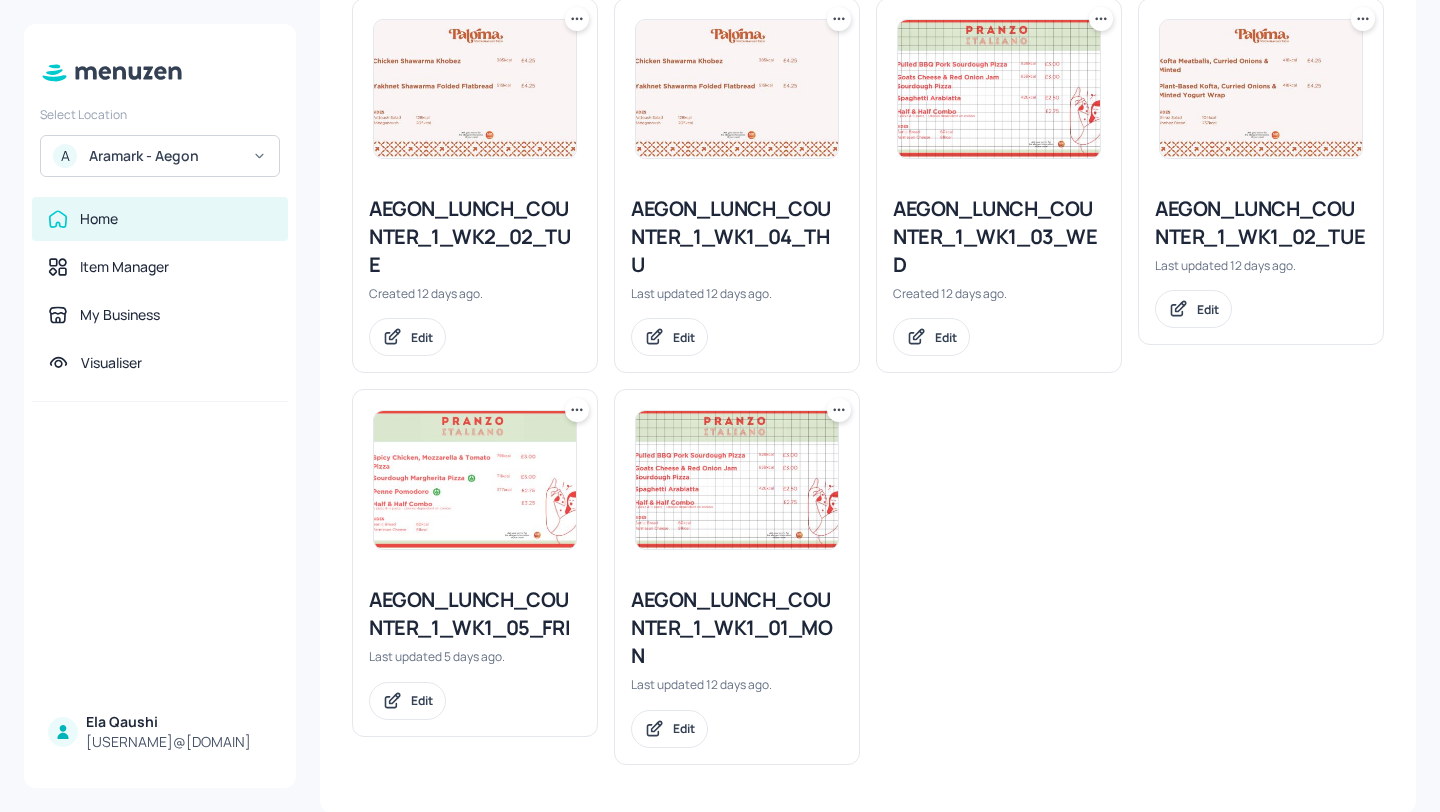 click on "AEGON_LUNCH_COUNTER_1_WK1_01_MON" at bounding box center [737, 628] 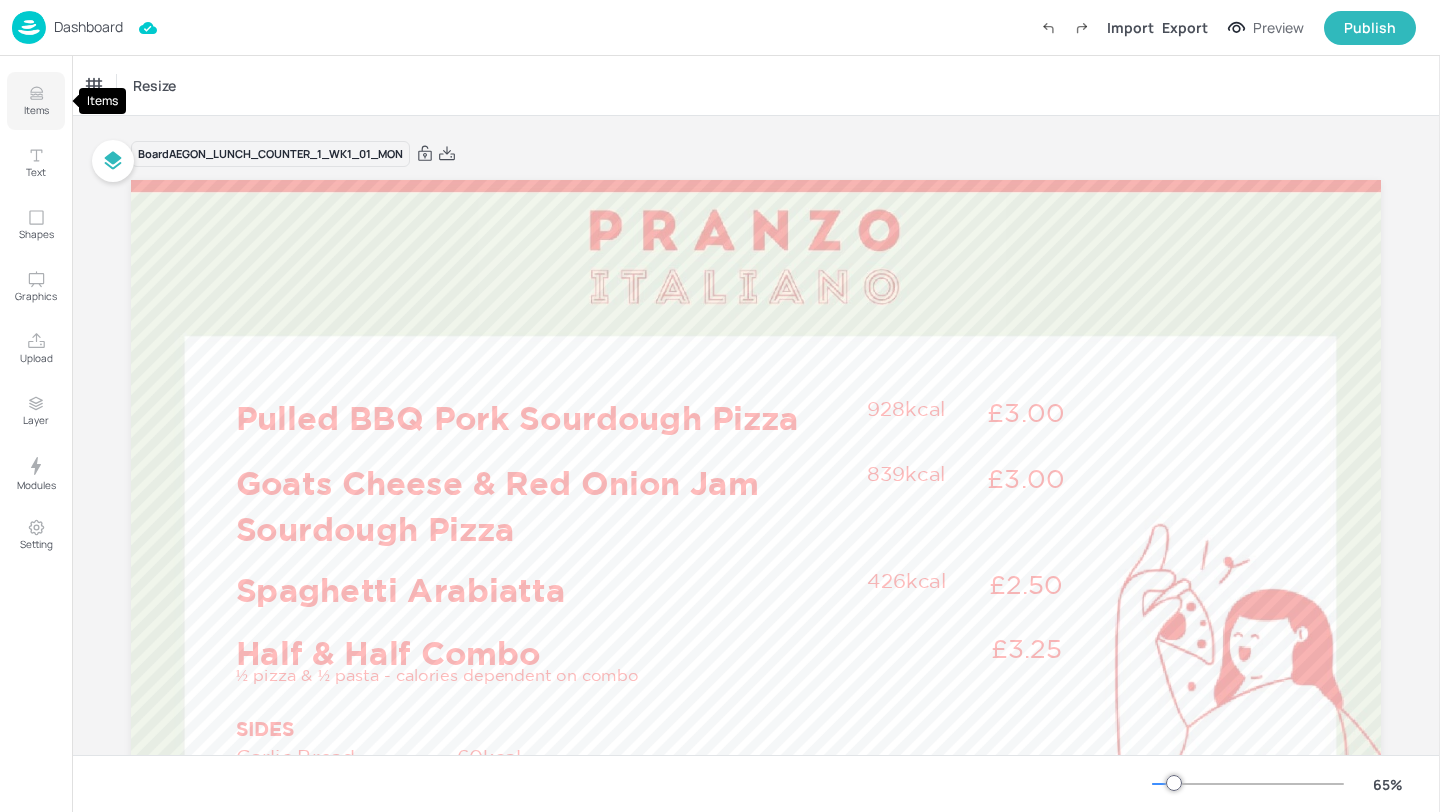 click on "Items" at bounding box center (36, 101) 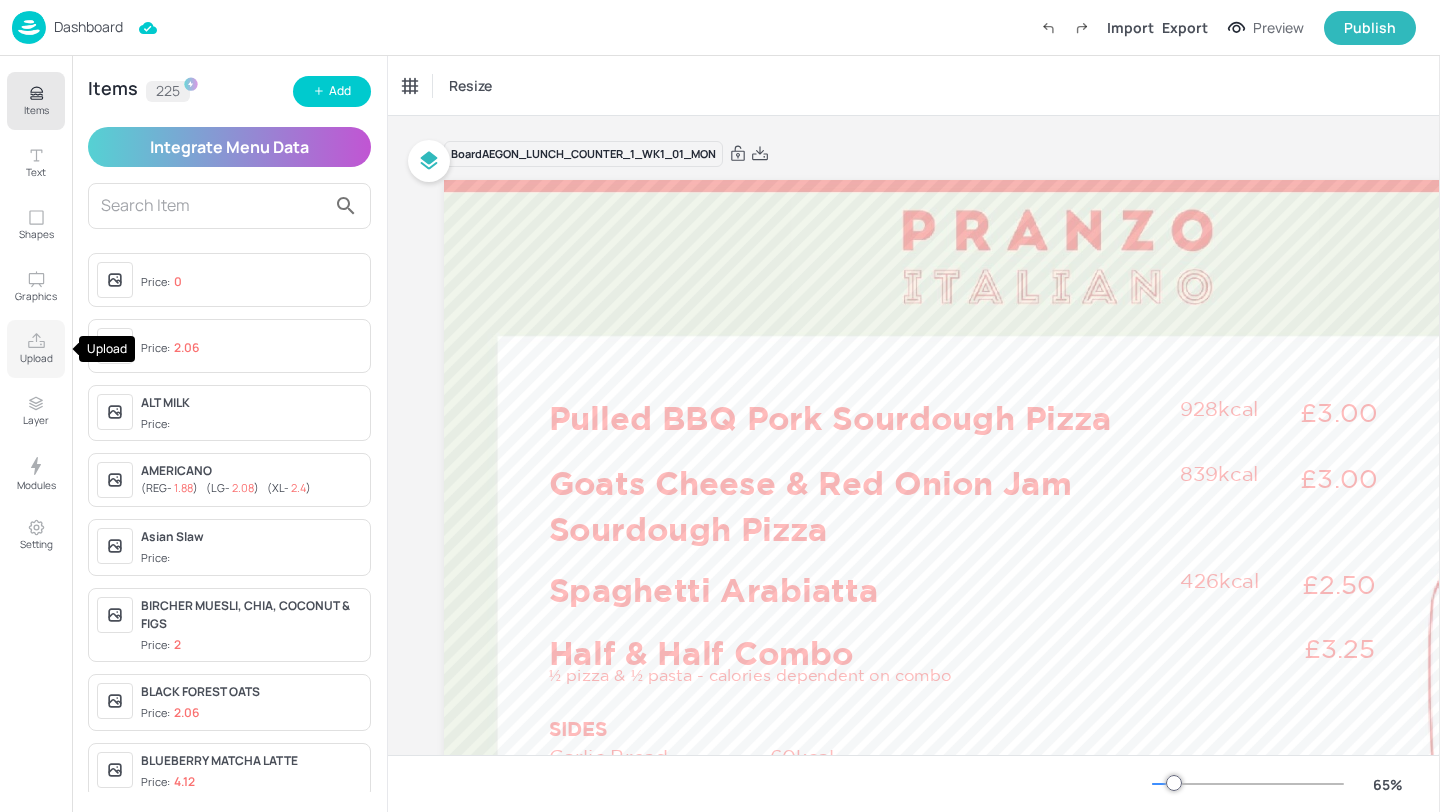 click 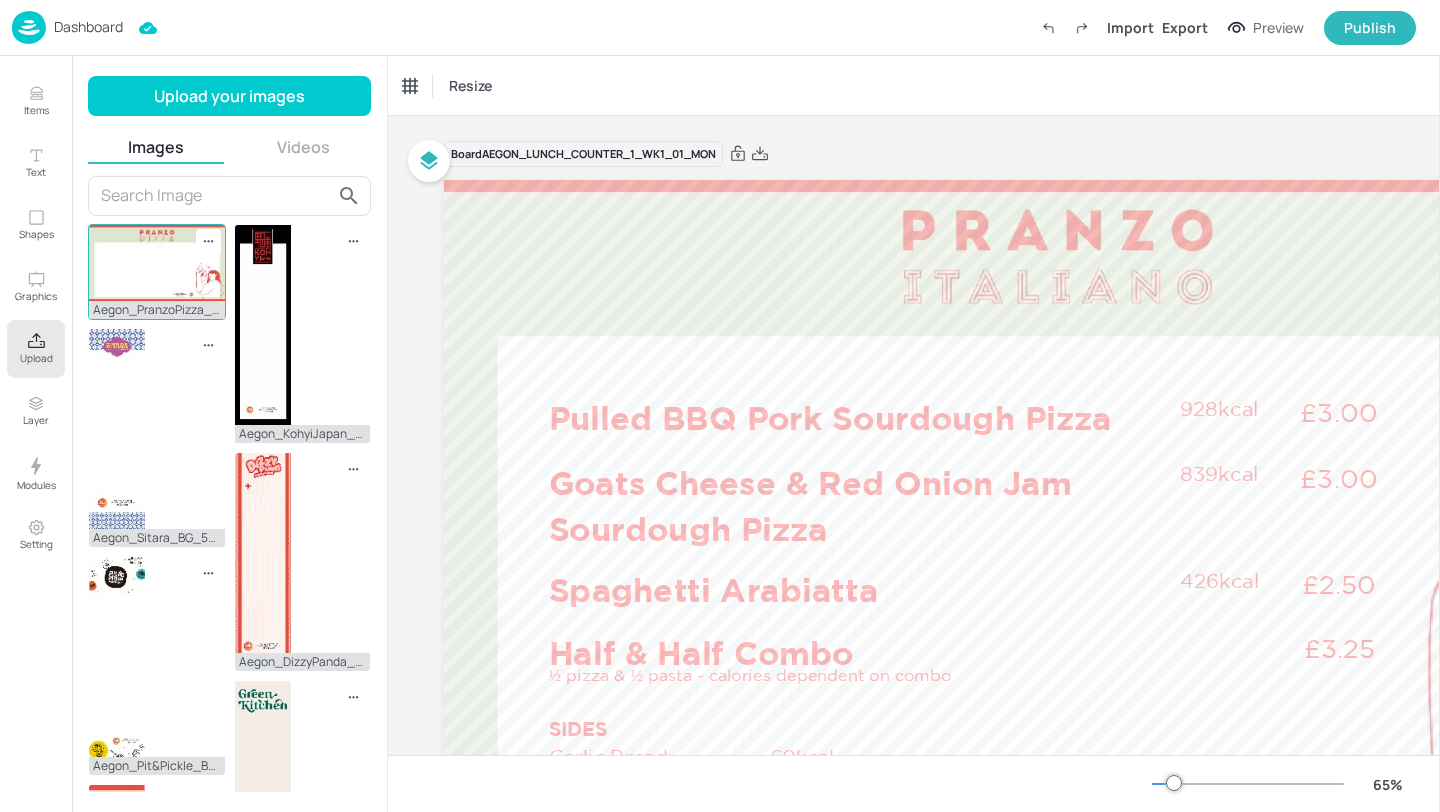 click at bounding box center [157, 263] 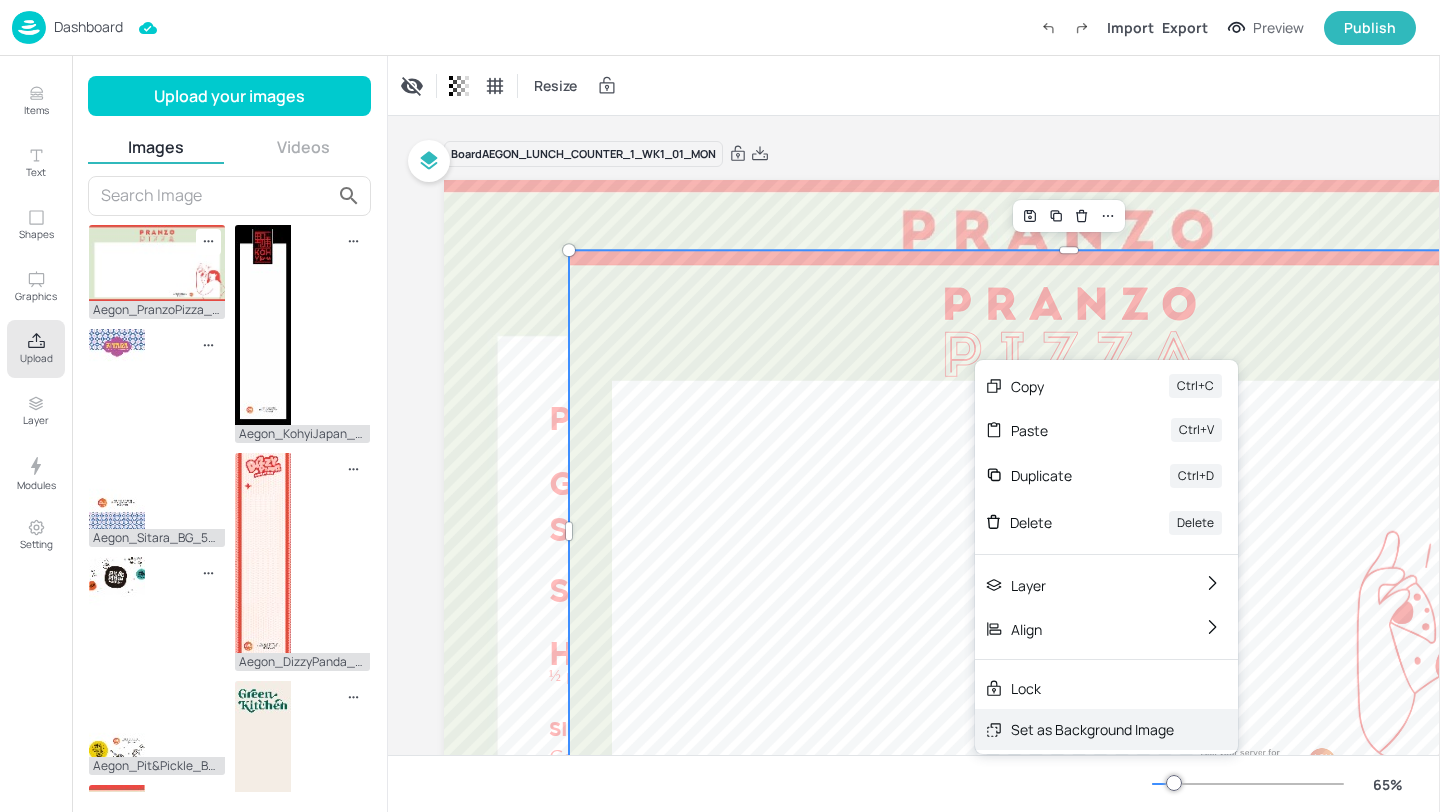 click on "Set as Background Image" at bounding box center (1092, 729) 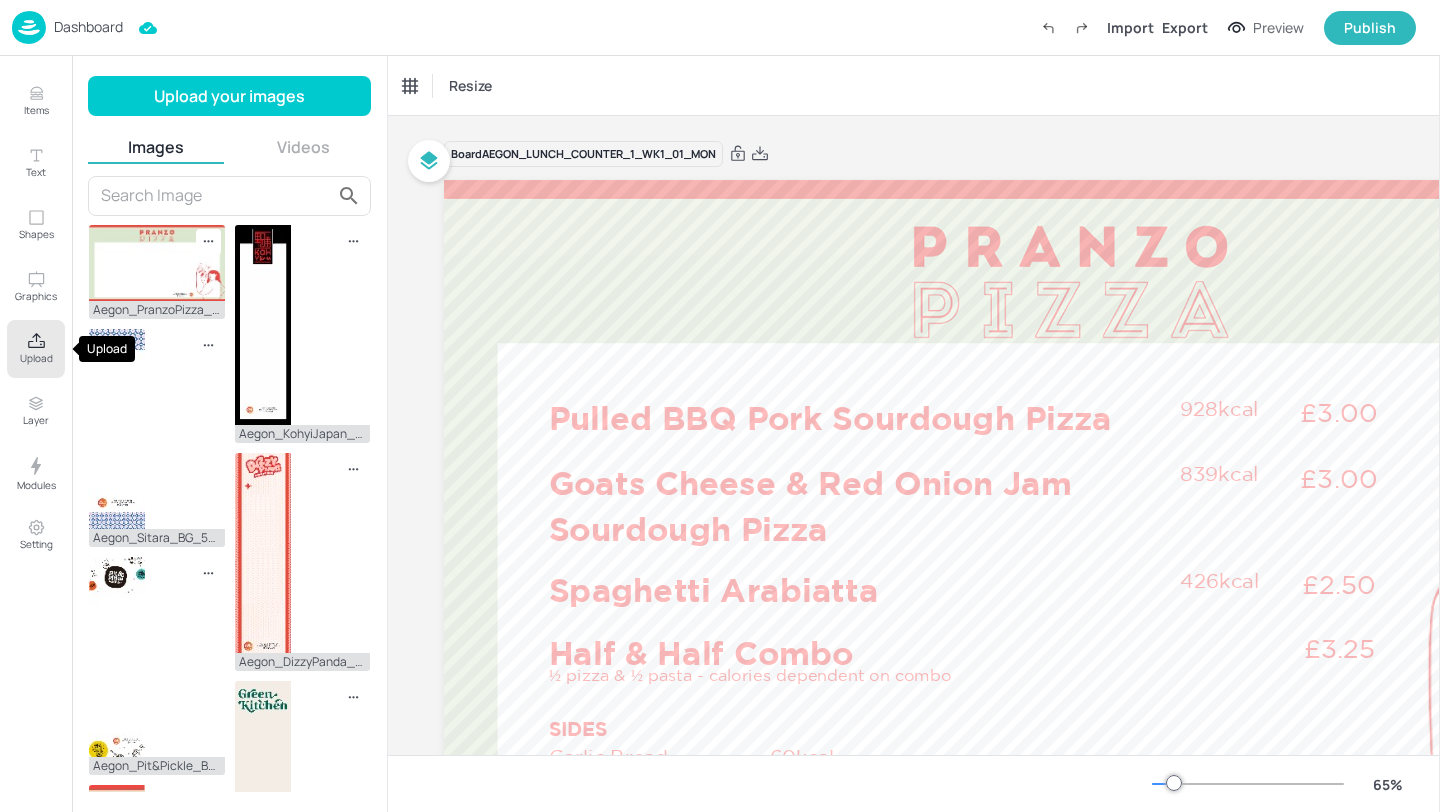 click on "Upload" at bounding box center [36, 349] 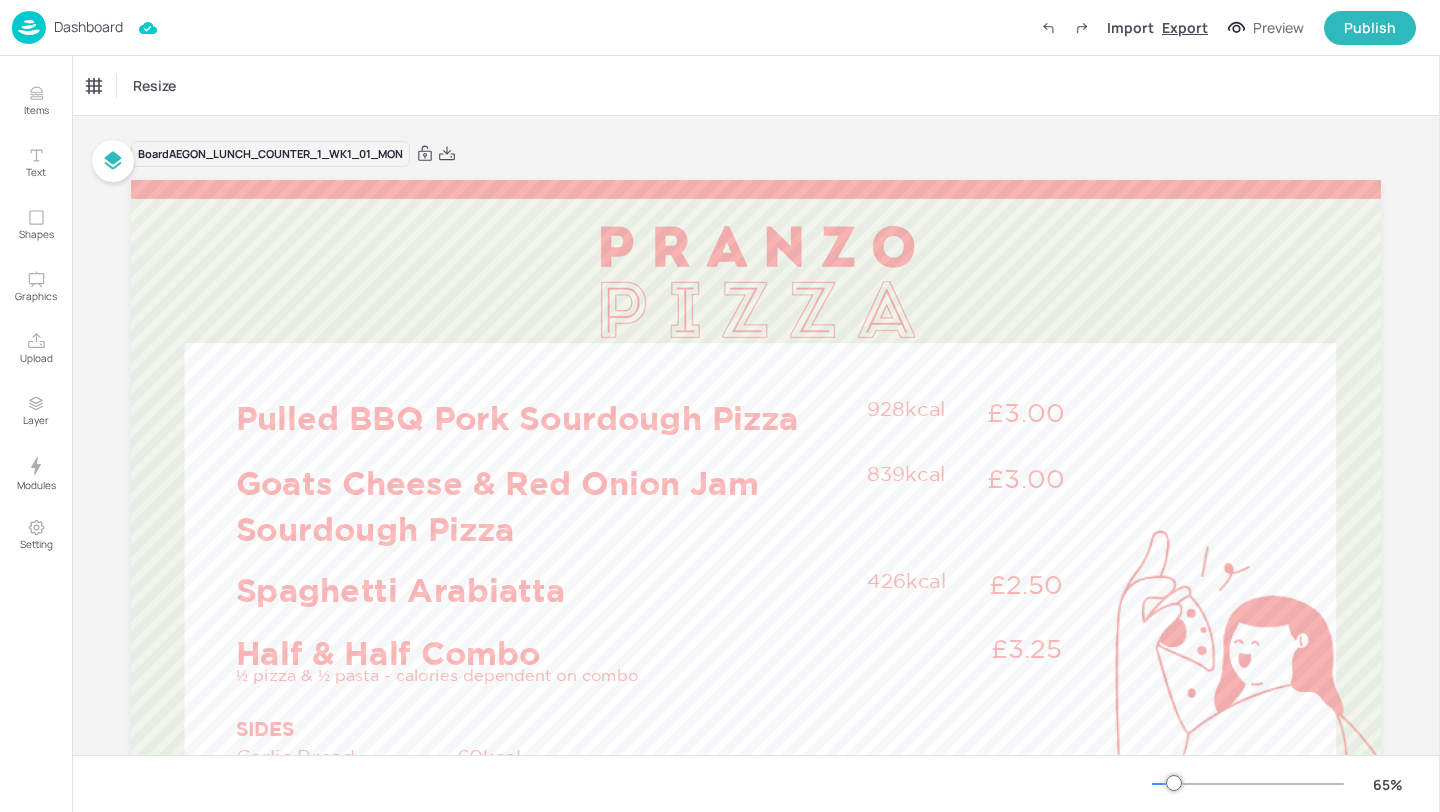 click on "Export" at bounding box center (1185, 27) 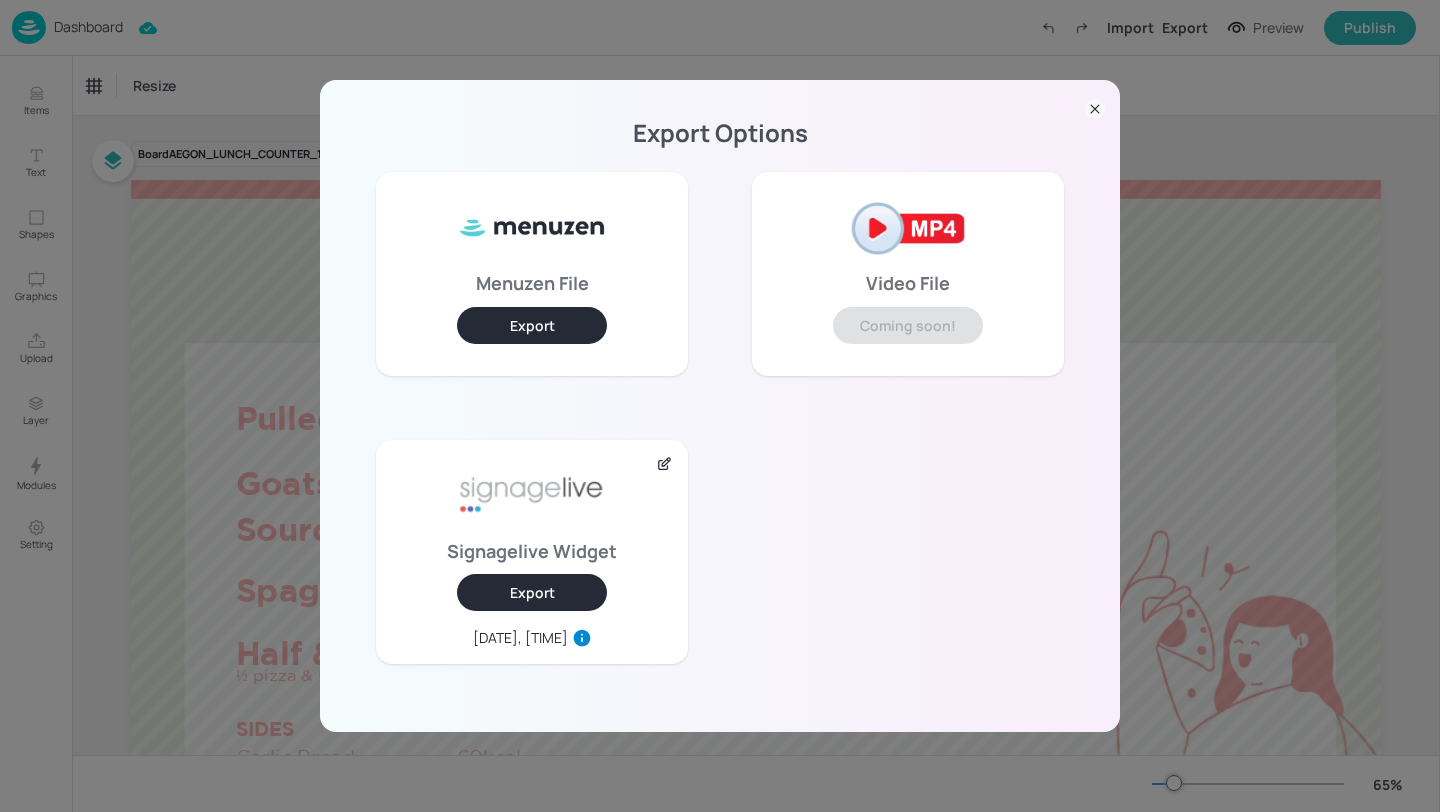 click on "Export" at bounding box center (532, 592) 